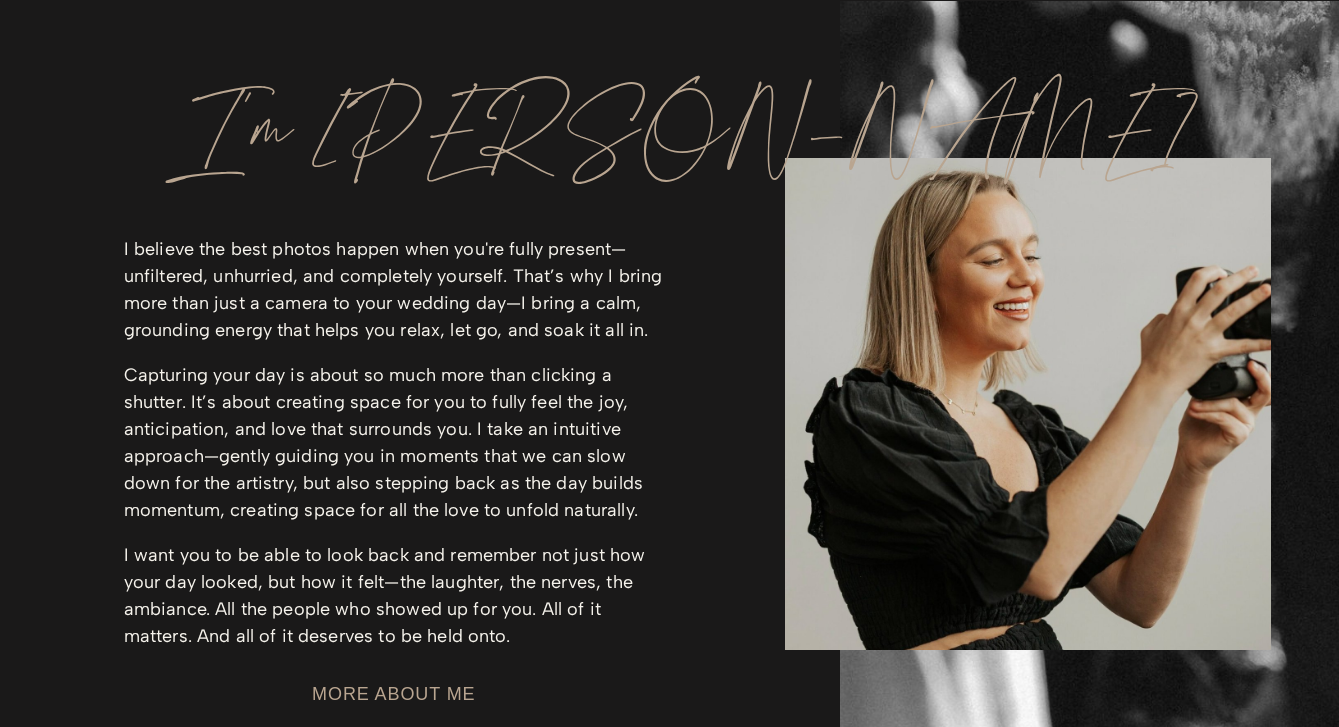 scroll, scrollTop: 2805, scrollLeft: 0, axis: vertical 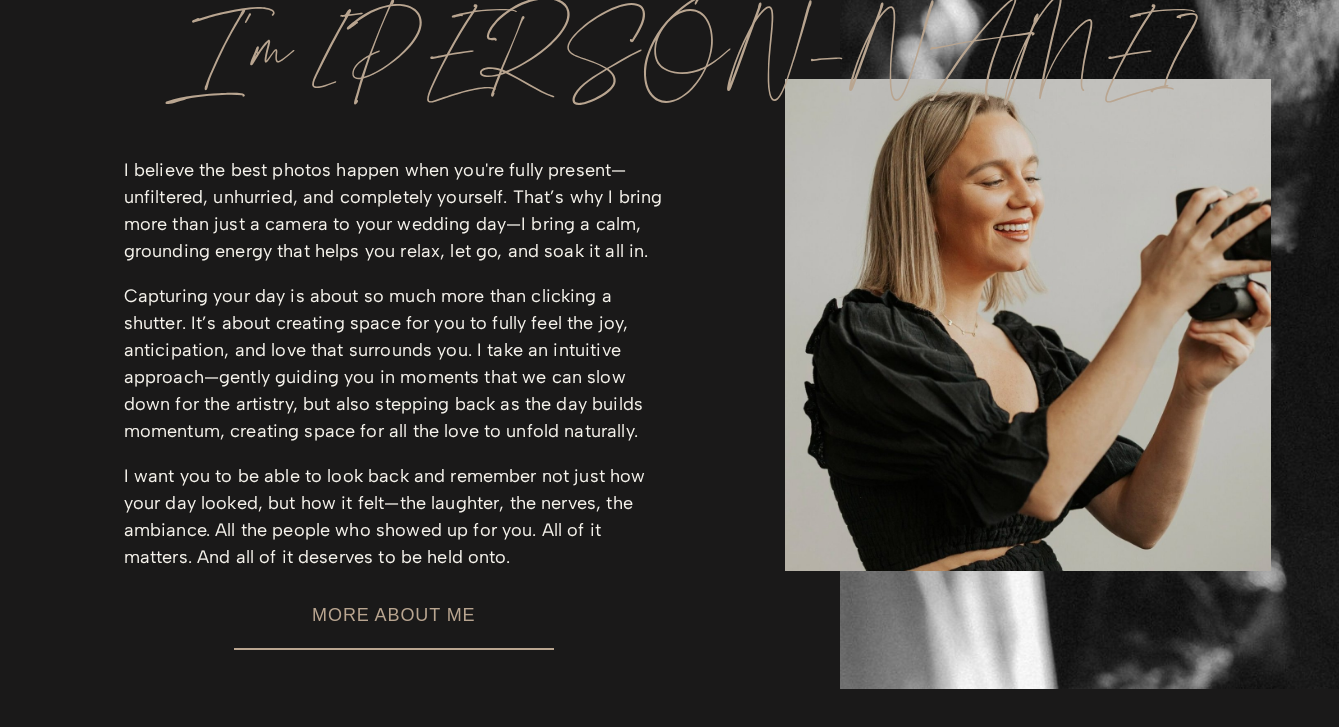 click on "MORE ABOUT ME" at bounding box center (394, 615) 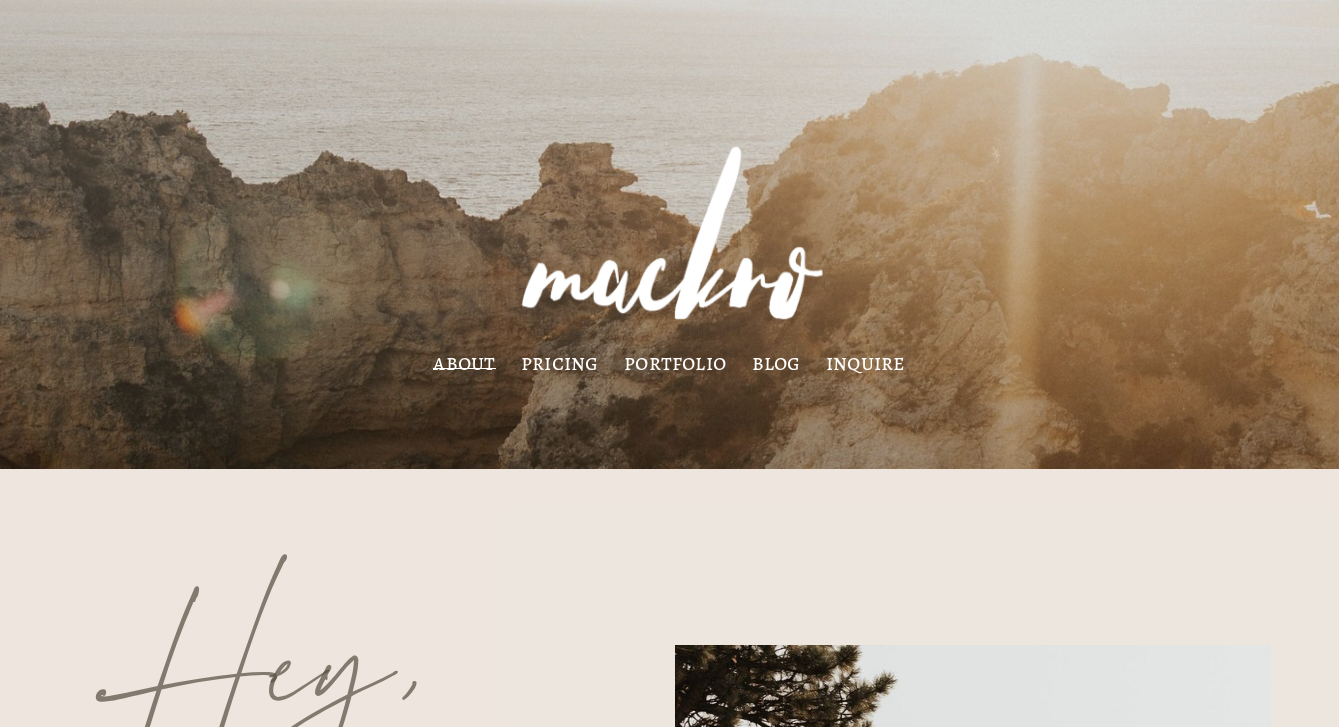 scroll, scrollTop: 0, scrollLeft: 0, axis: both 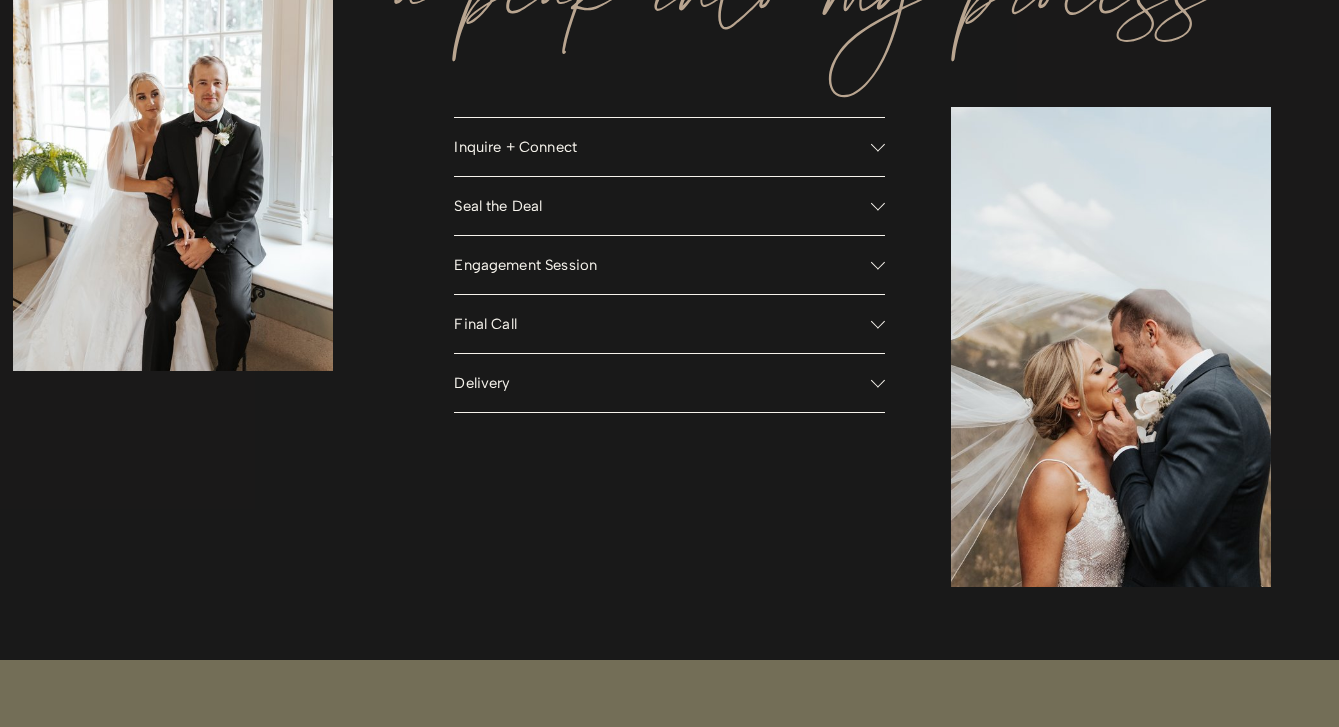 click at bounding box center [878, 265] 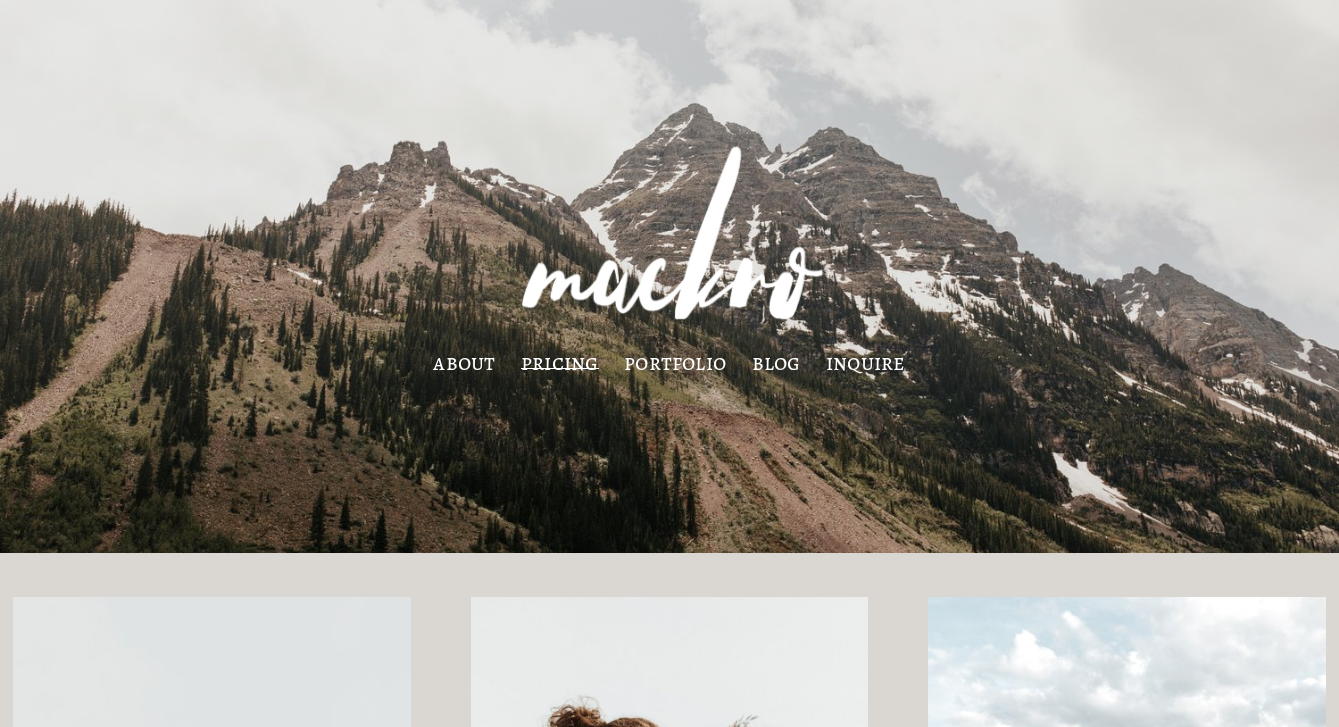 scroll, scrollTop: 0, scrollLeft: 0, axis: both 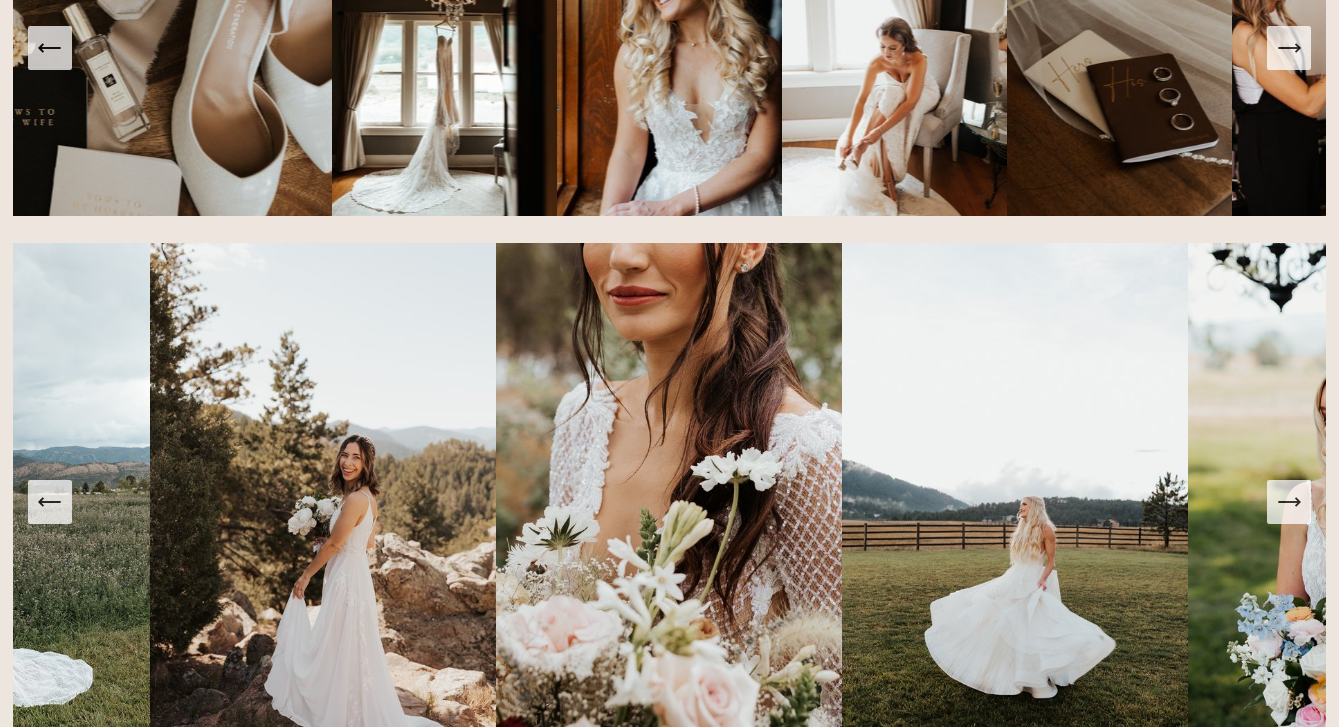 click 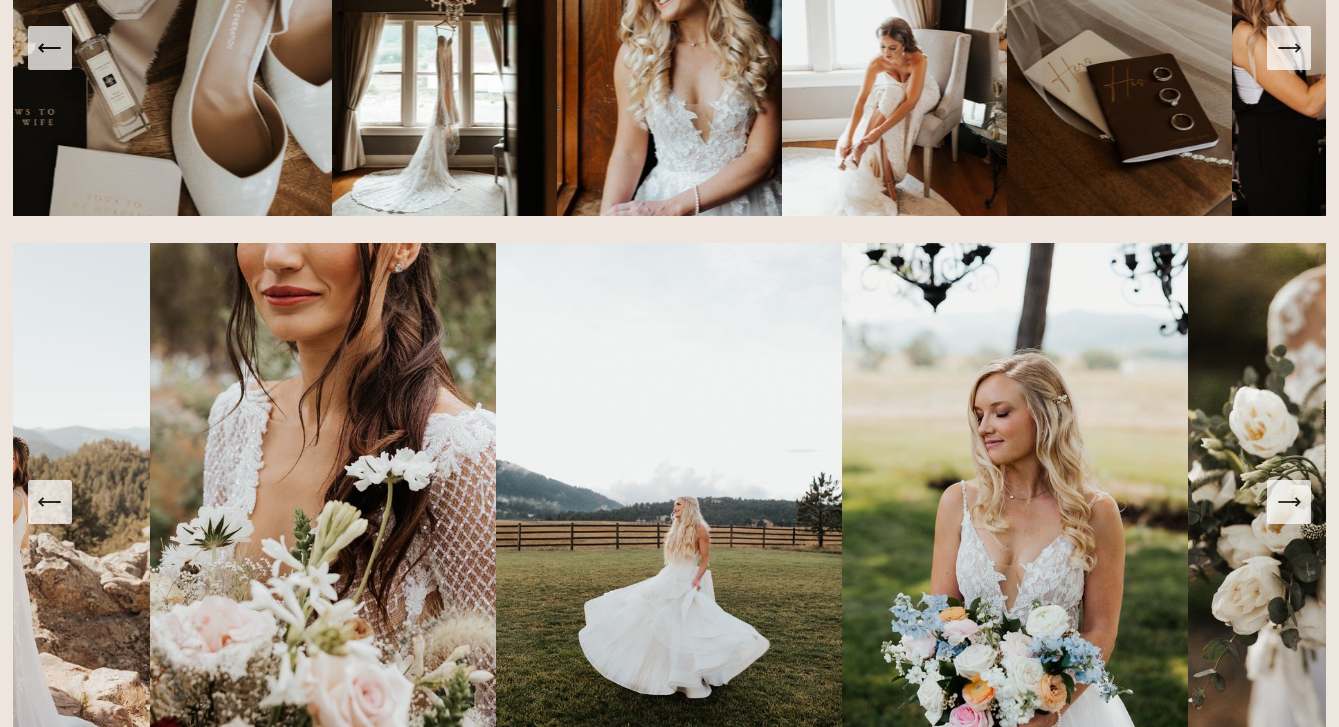 click 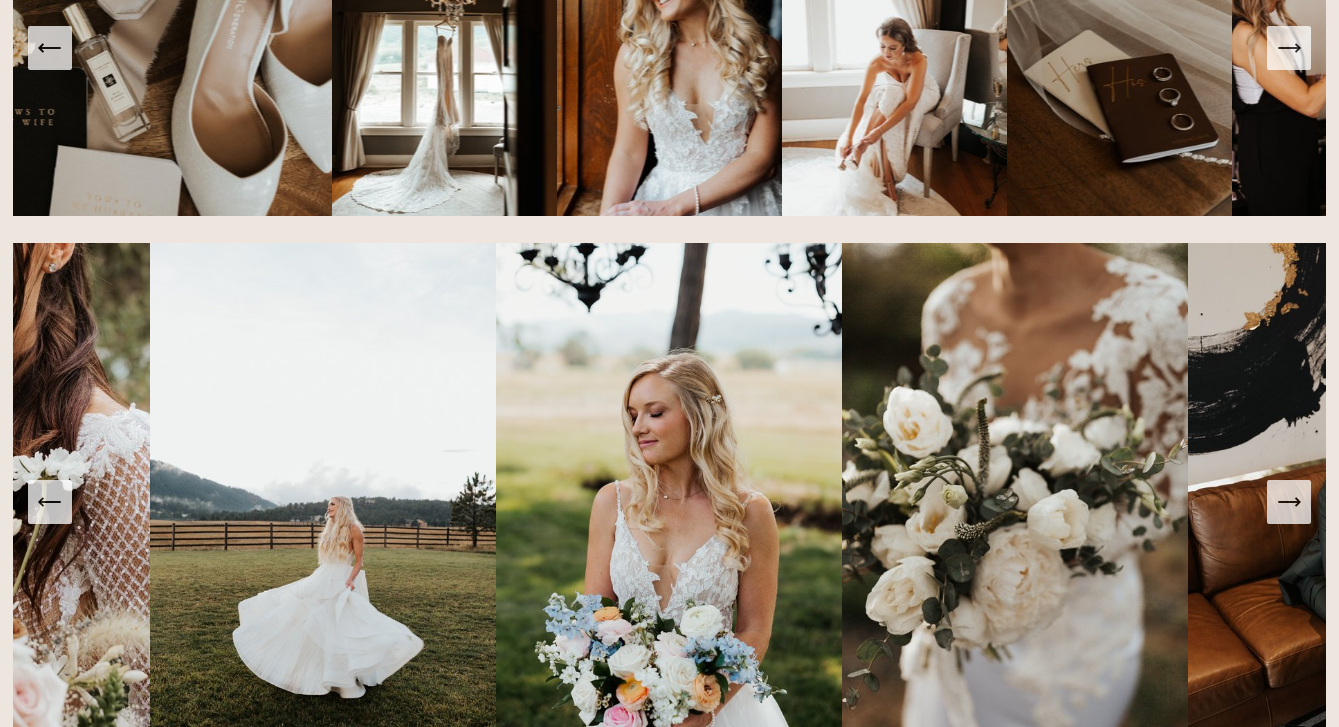 click 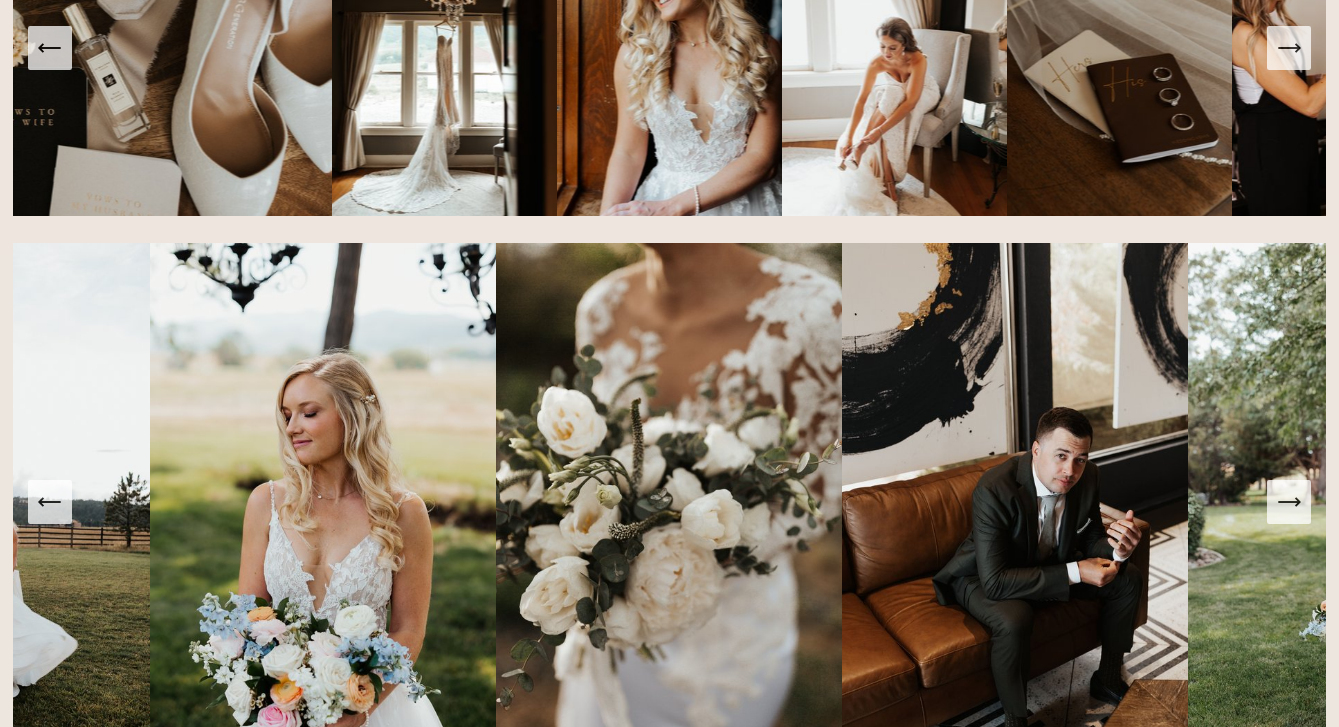 click 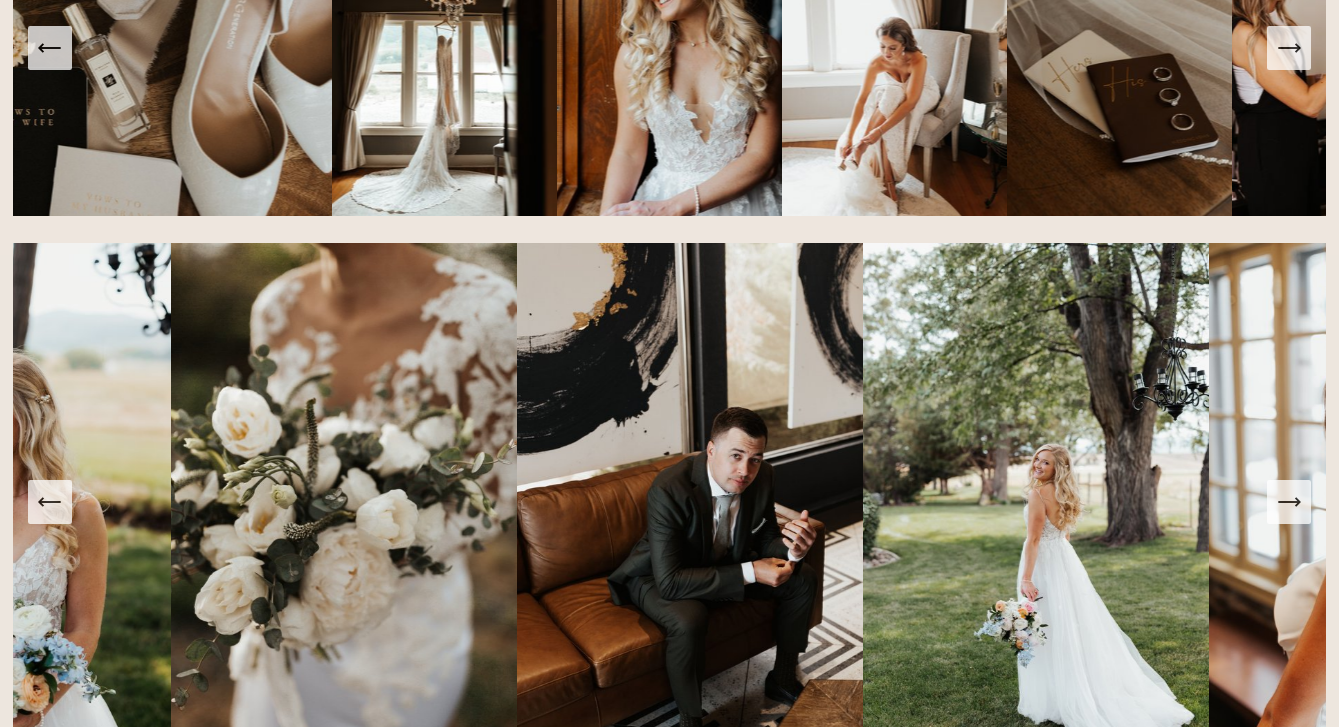 click 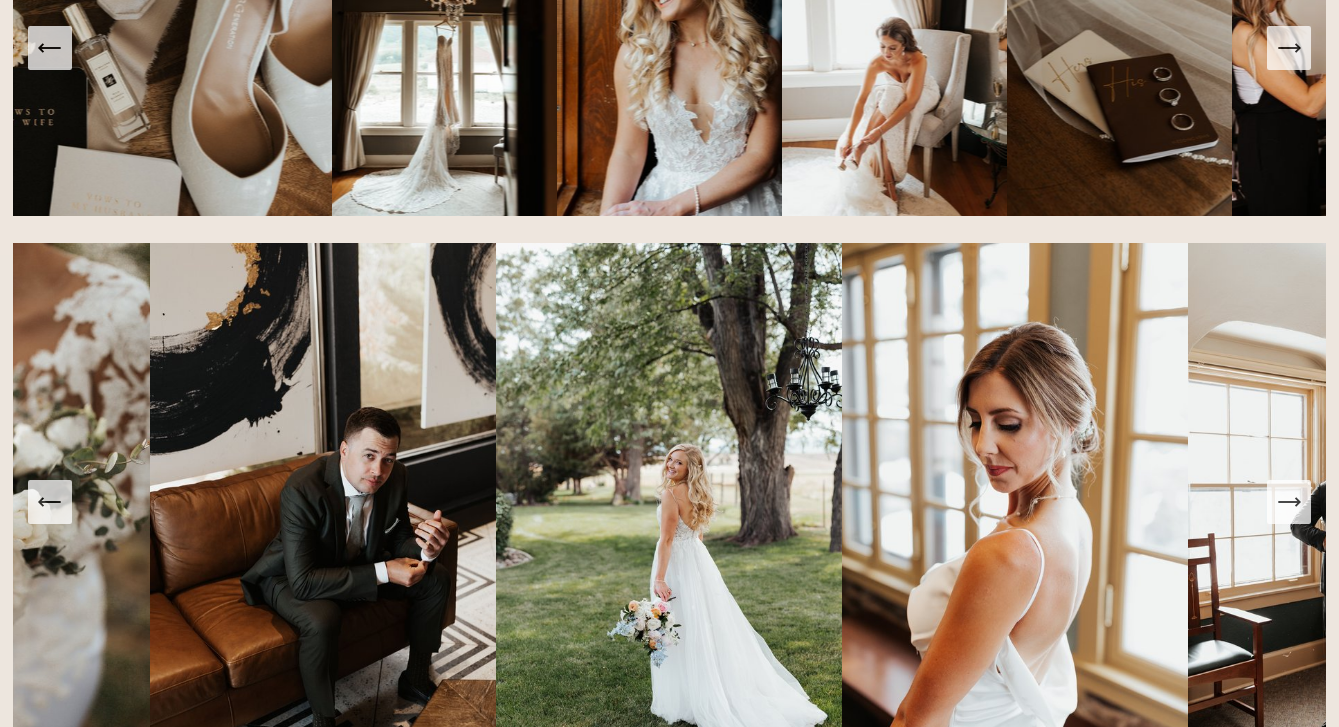 click 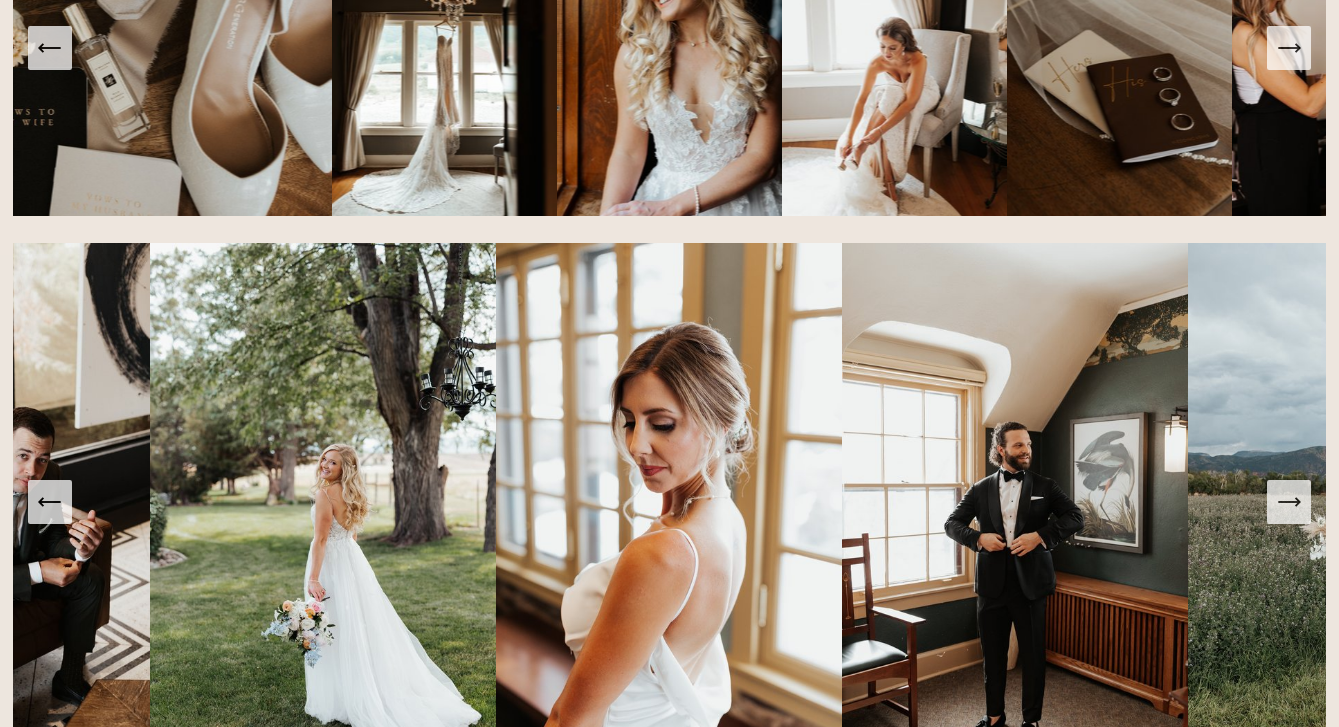 click 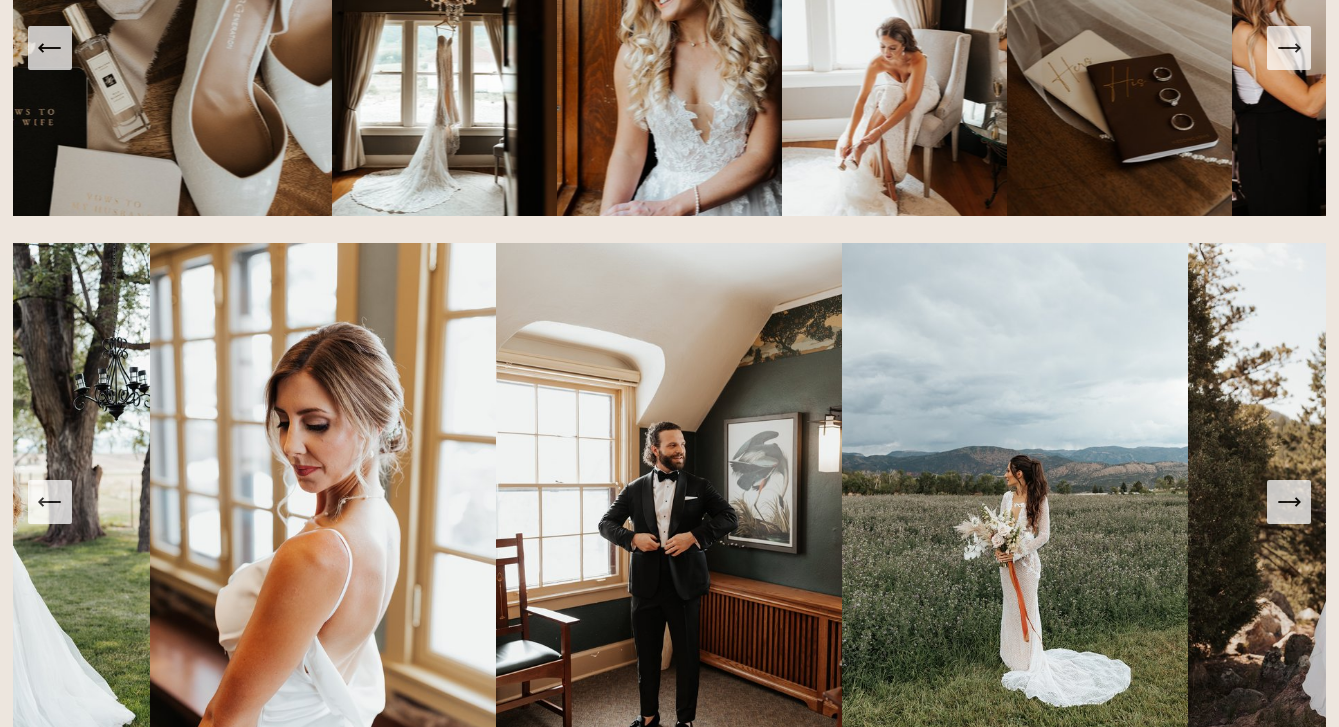 click 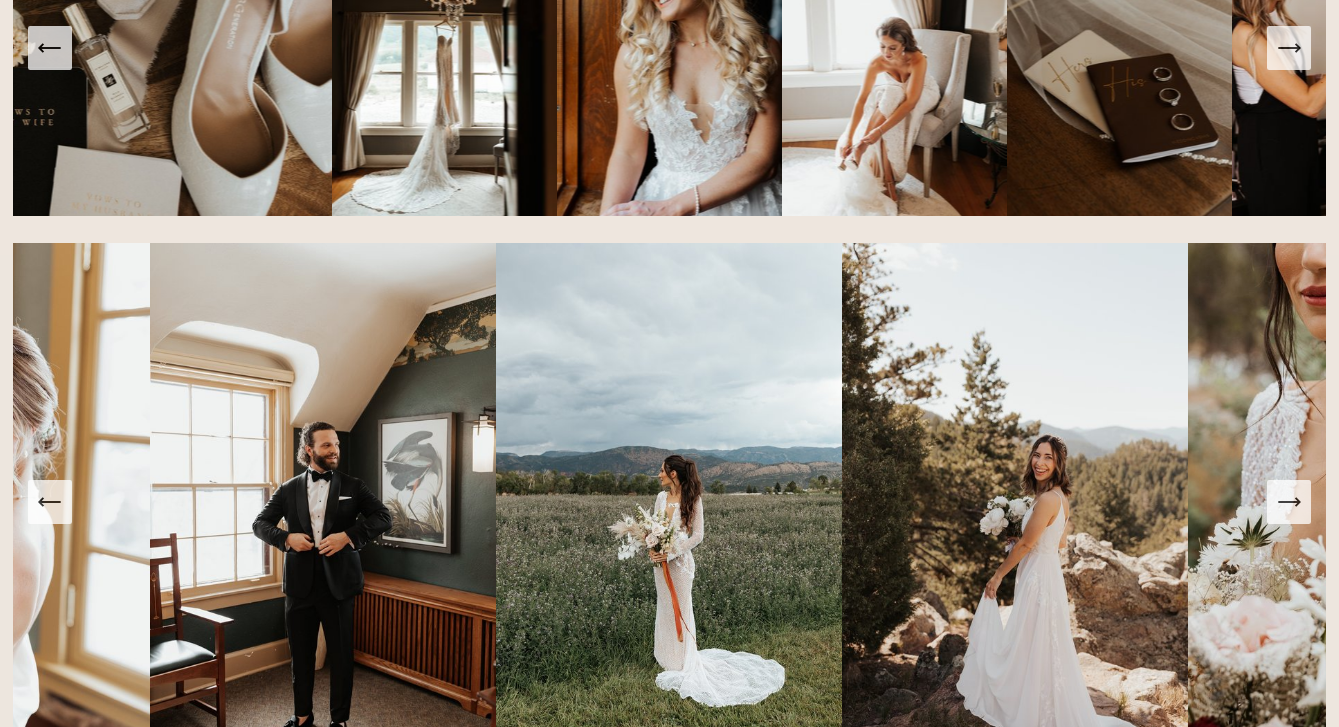 click 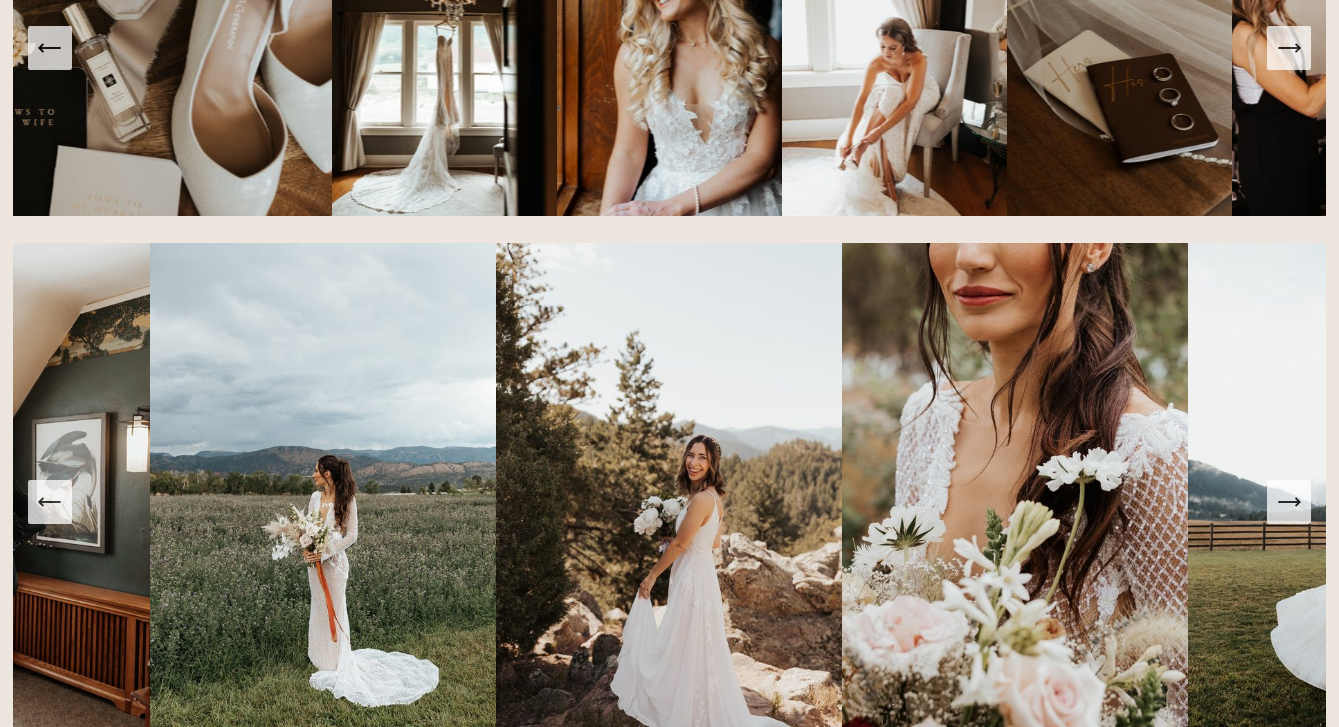 click 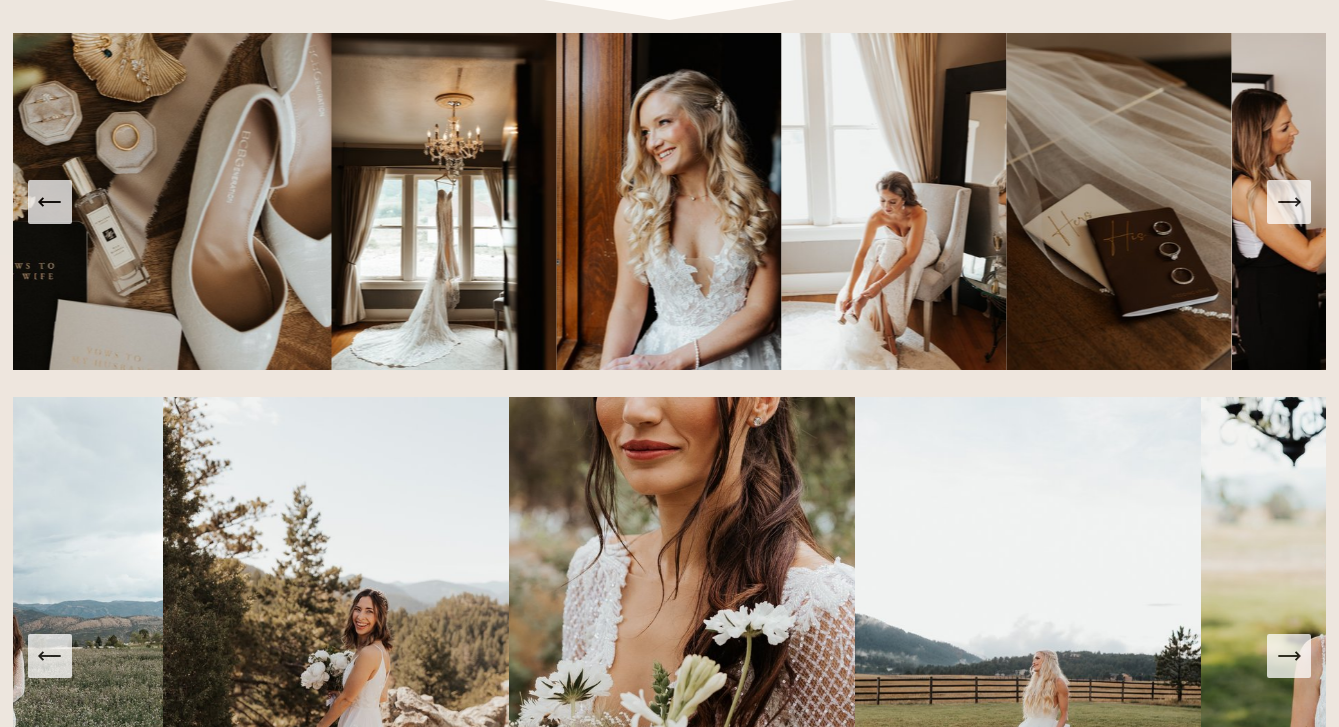 scroll, scrollTop: 1190, scrollLeft: 0, axis: vertical 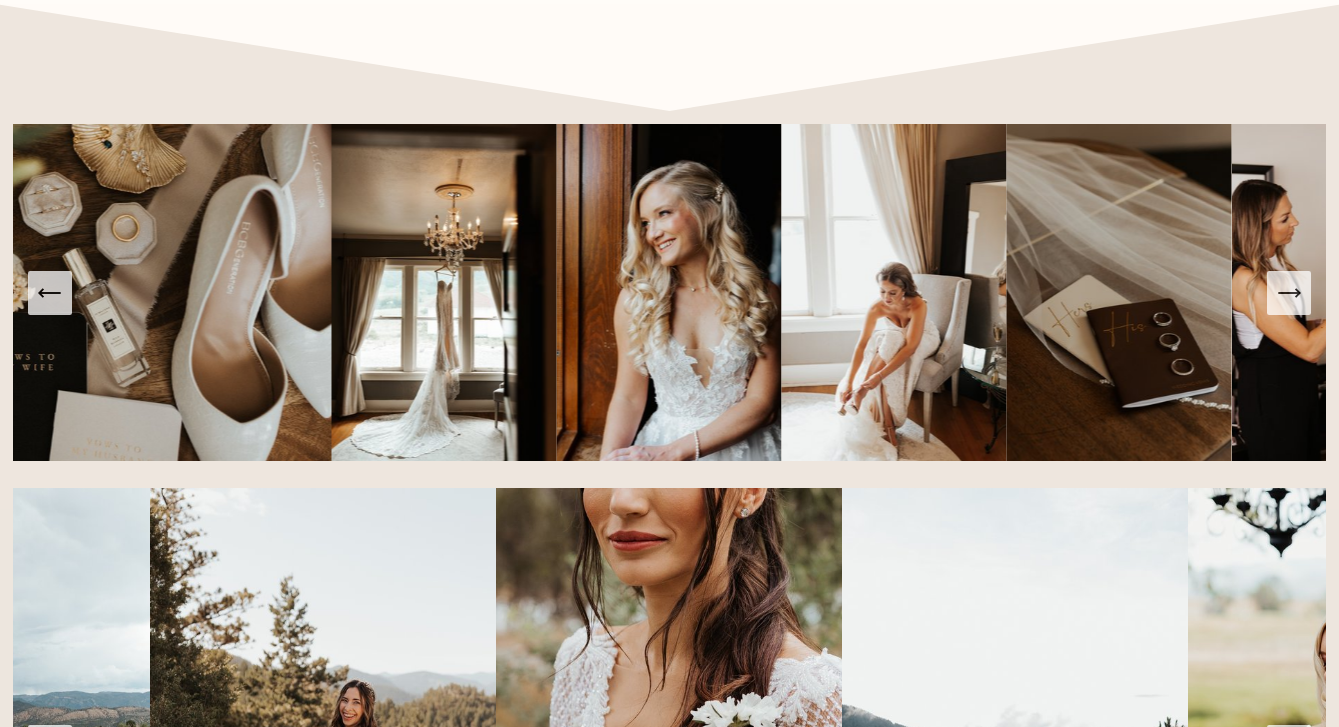 click 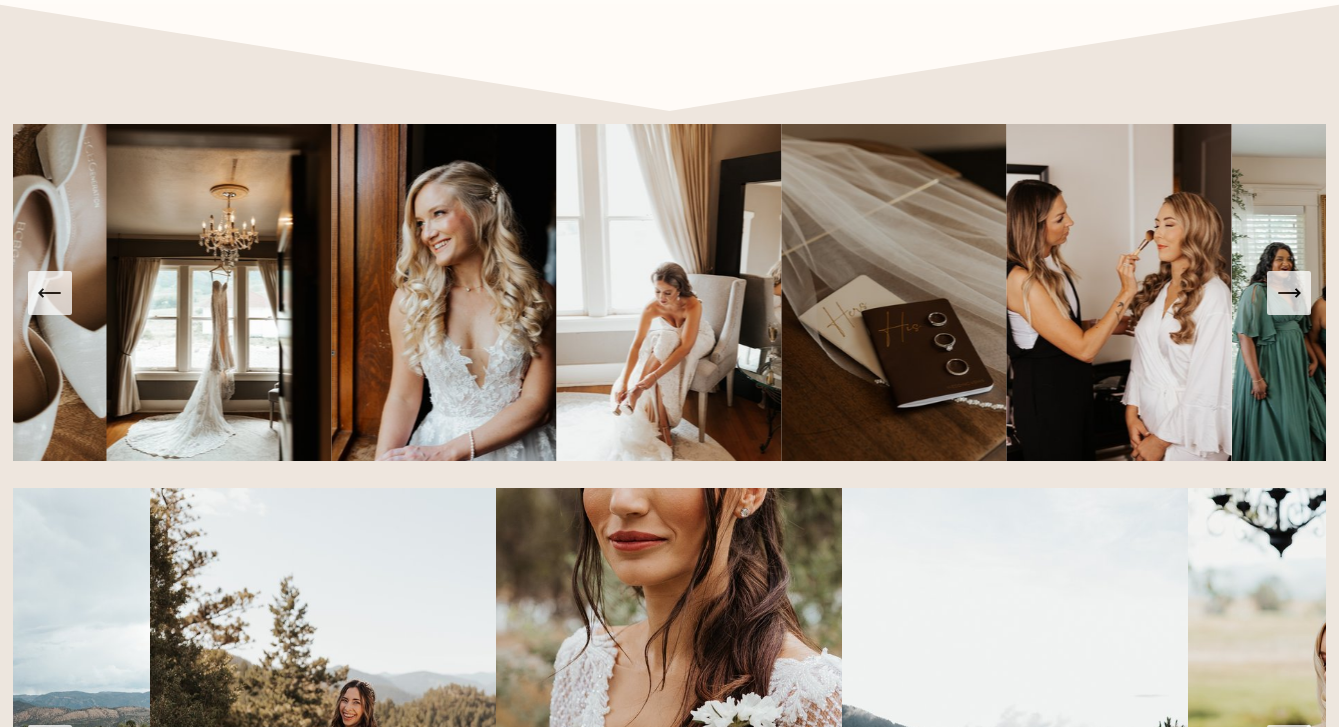 click 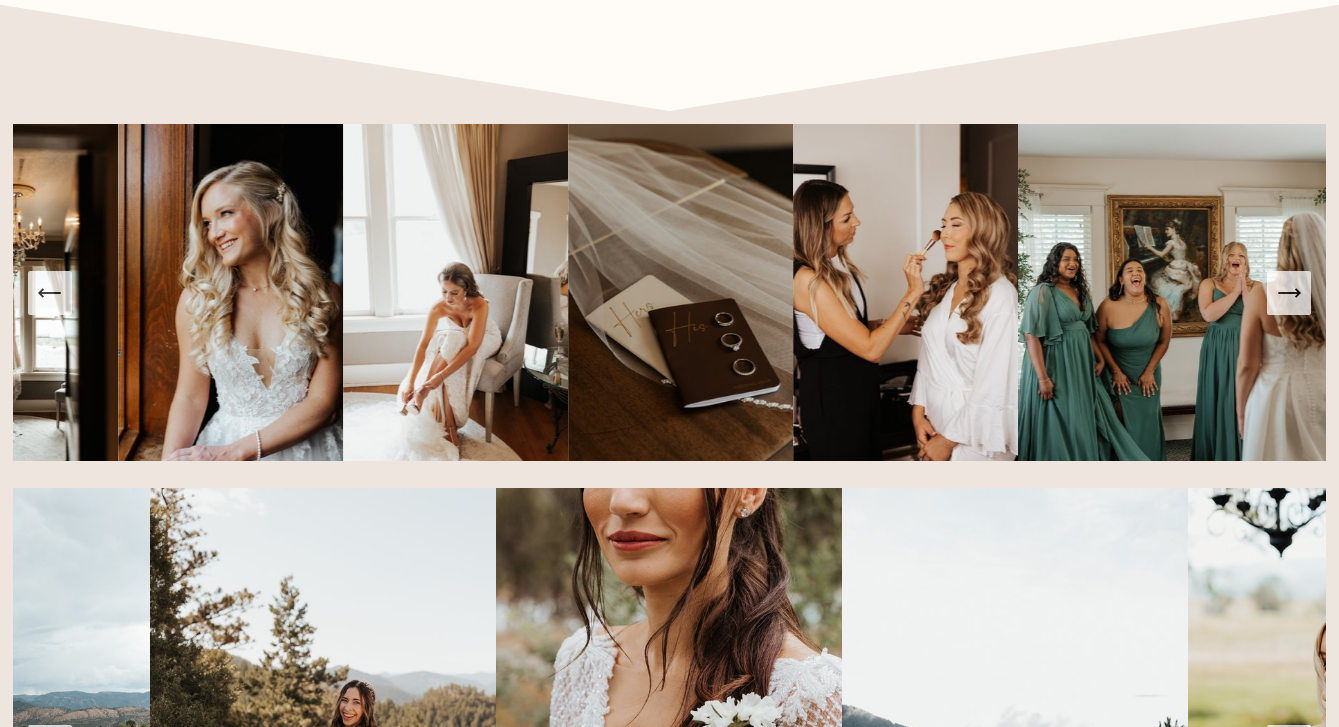 click 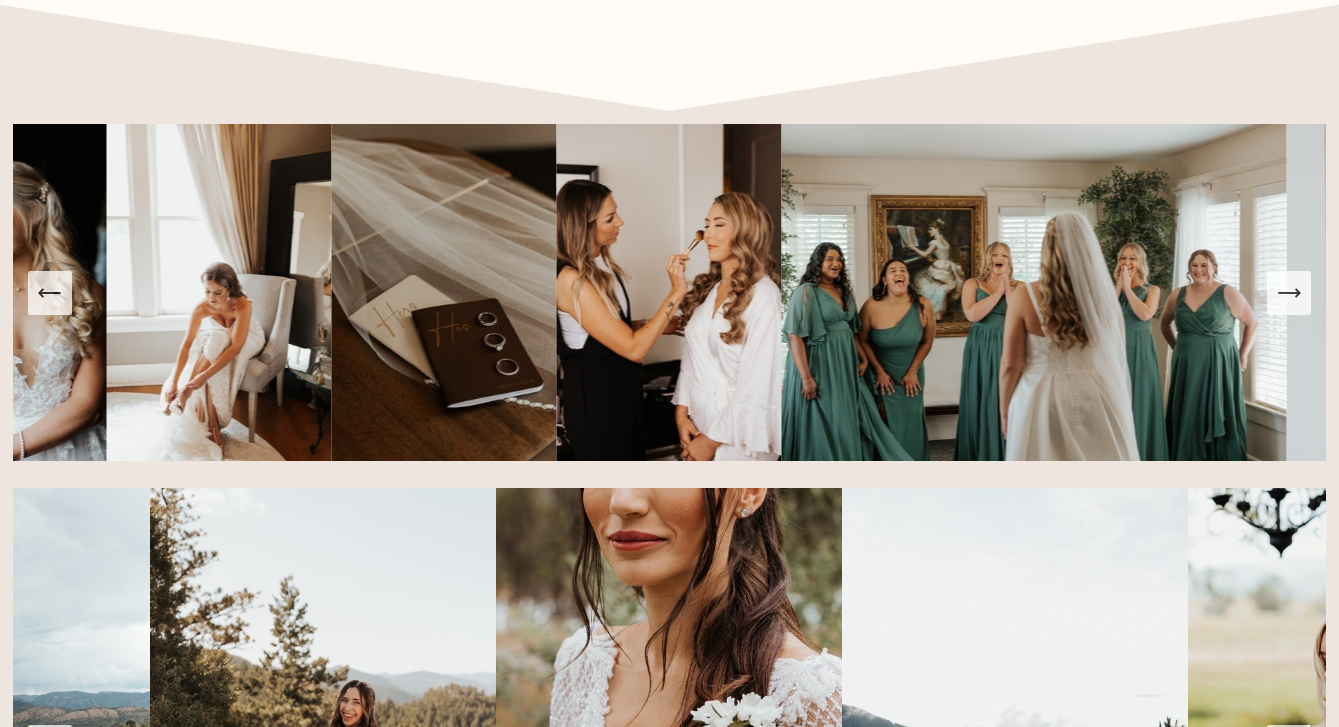 click 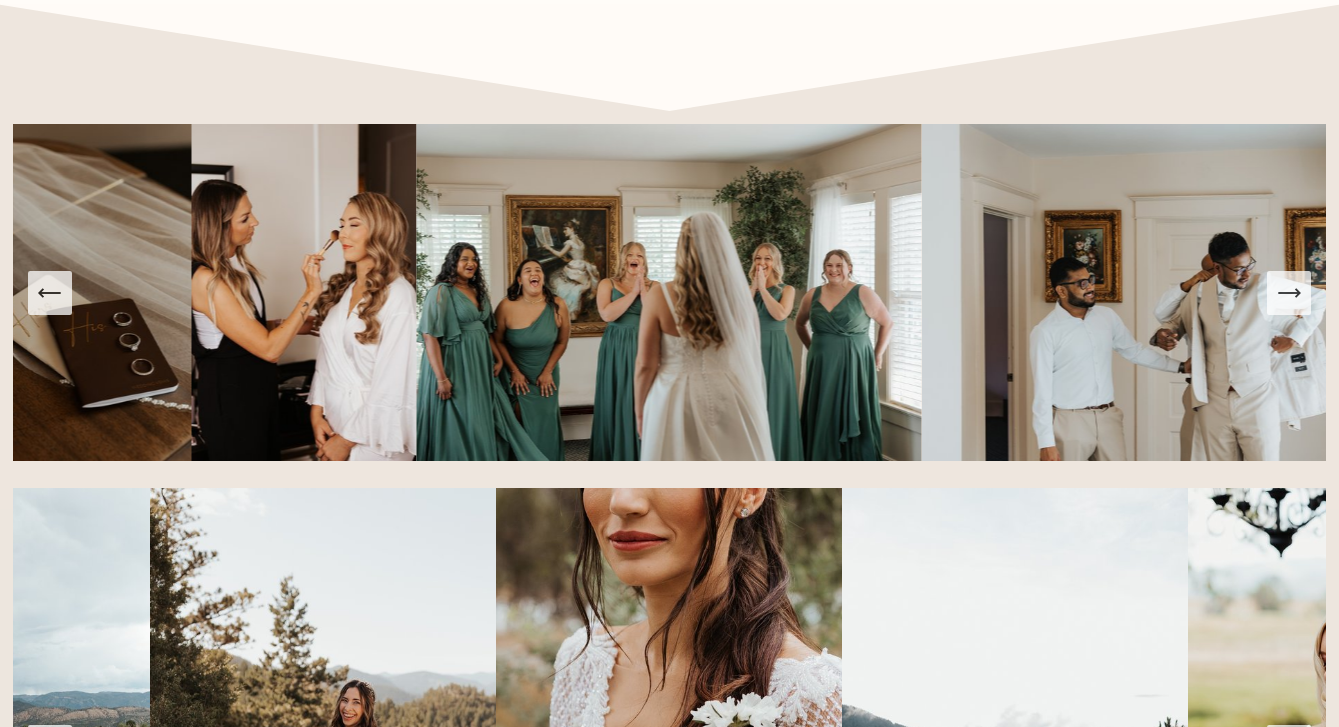 click 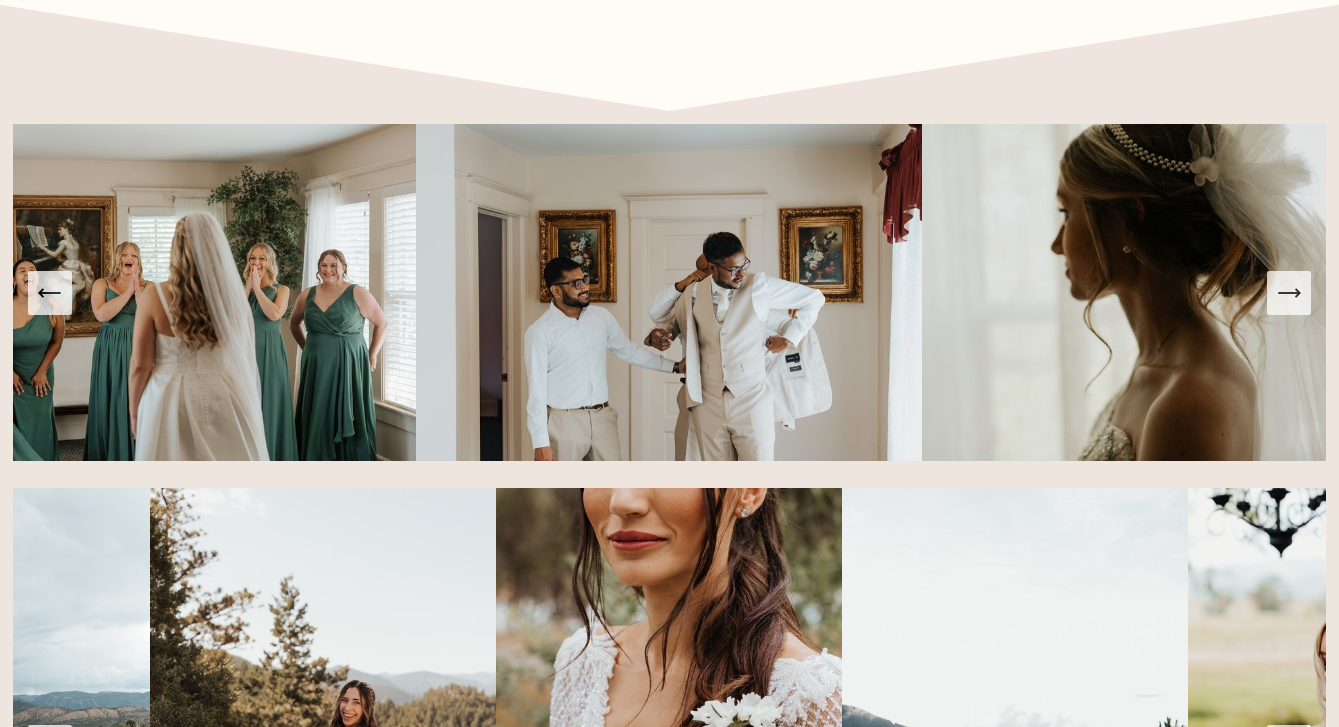 click 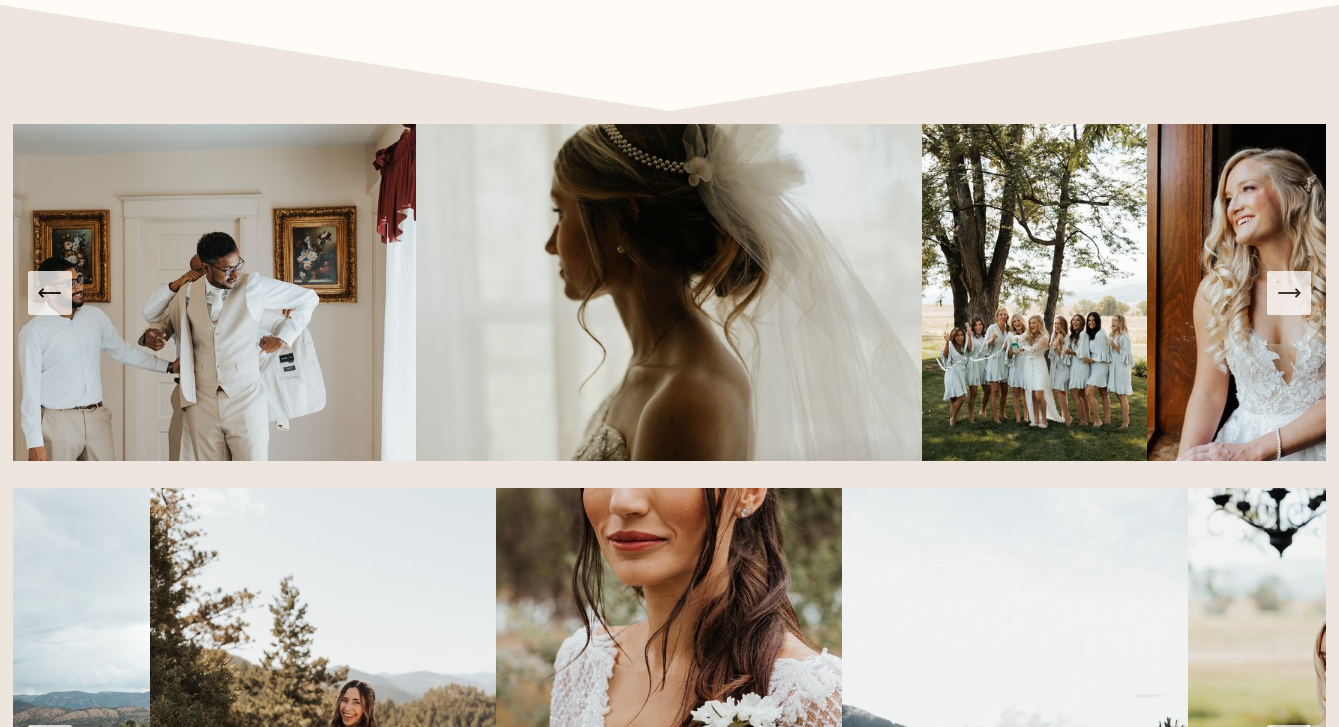 click 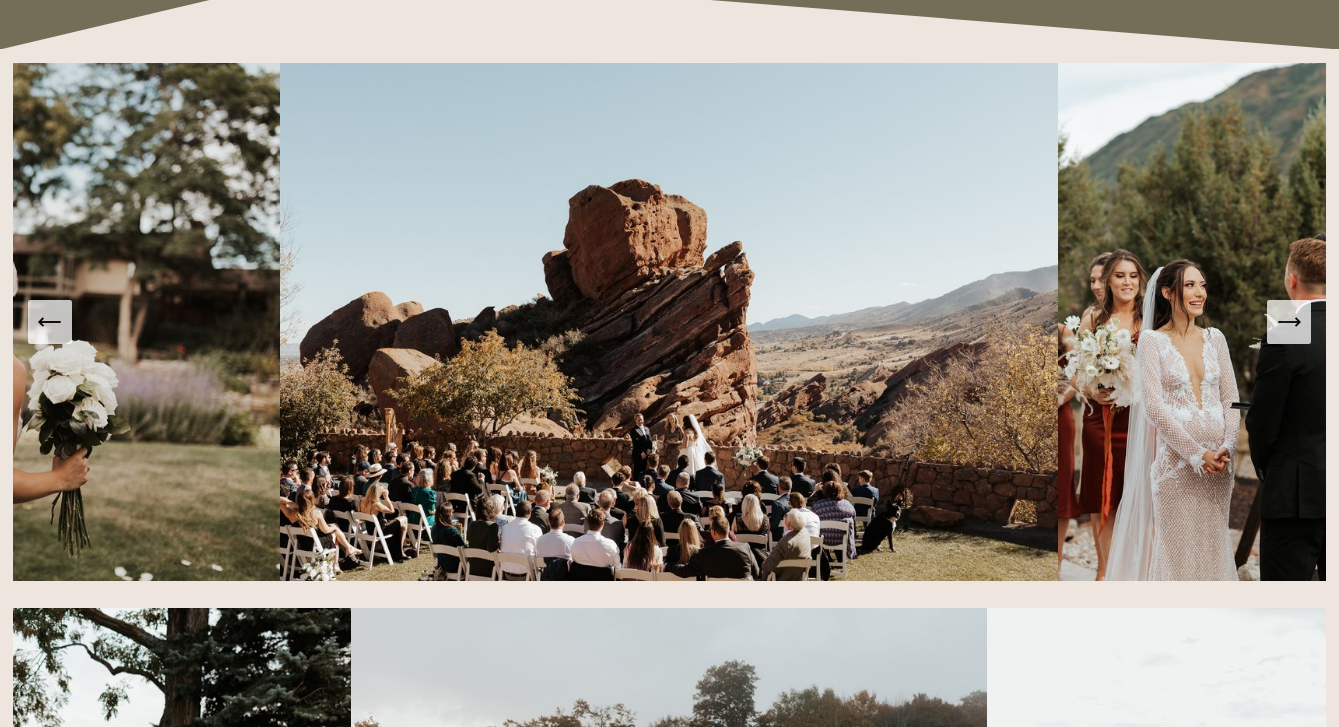 scroll, scrollTop: 2506, scrollLeft: 0, axis: vertical 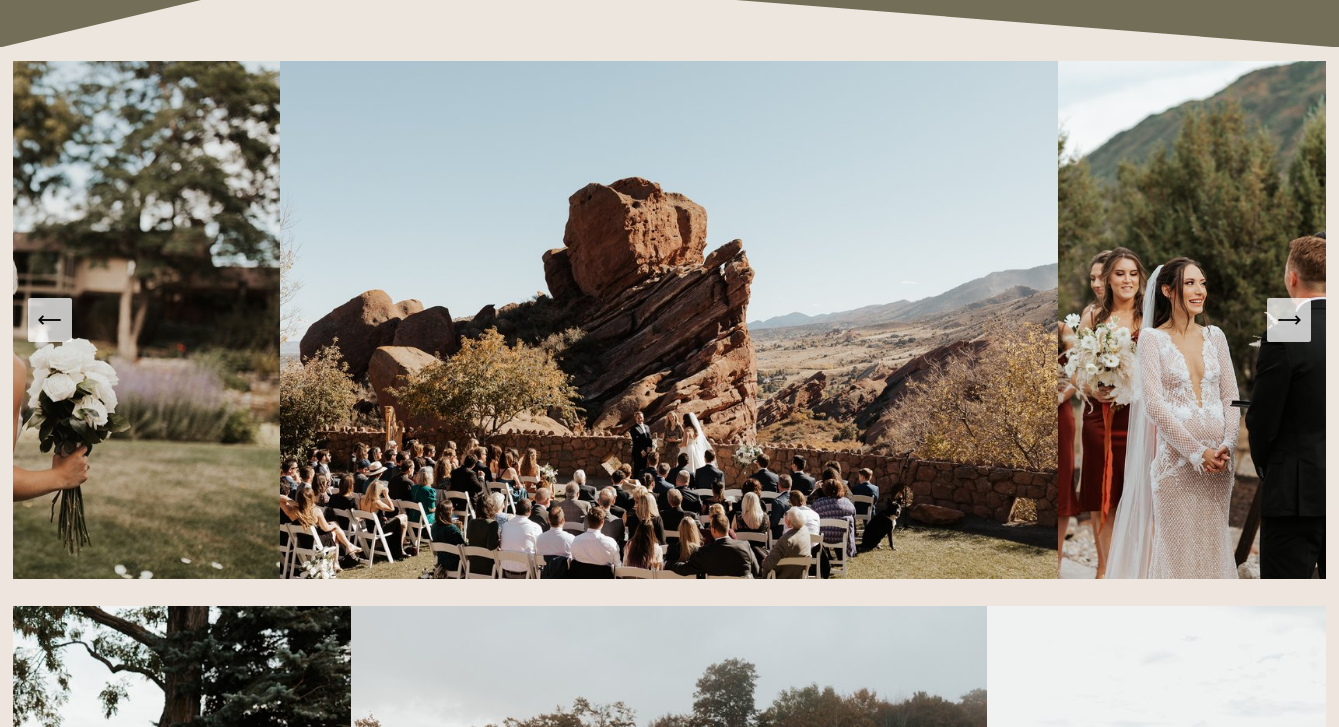 click 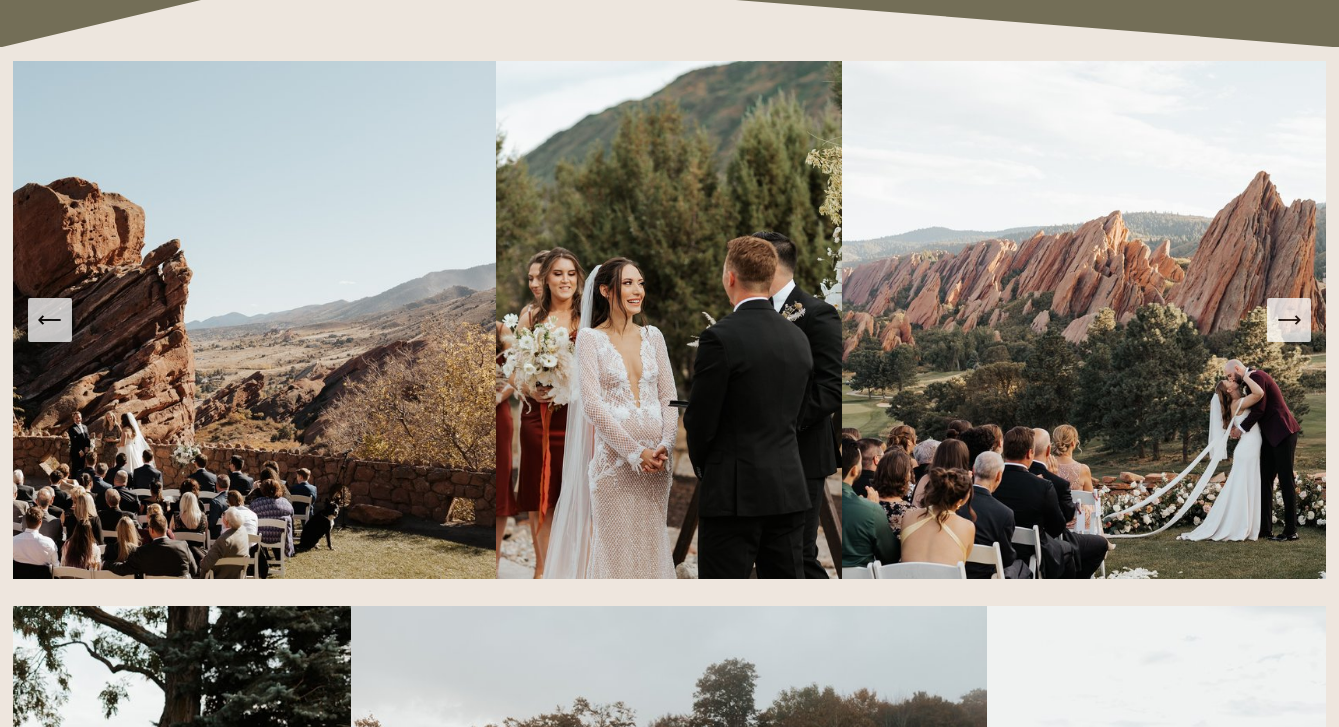 click 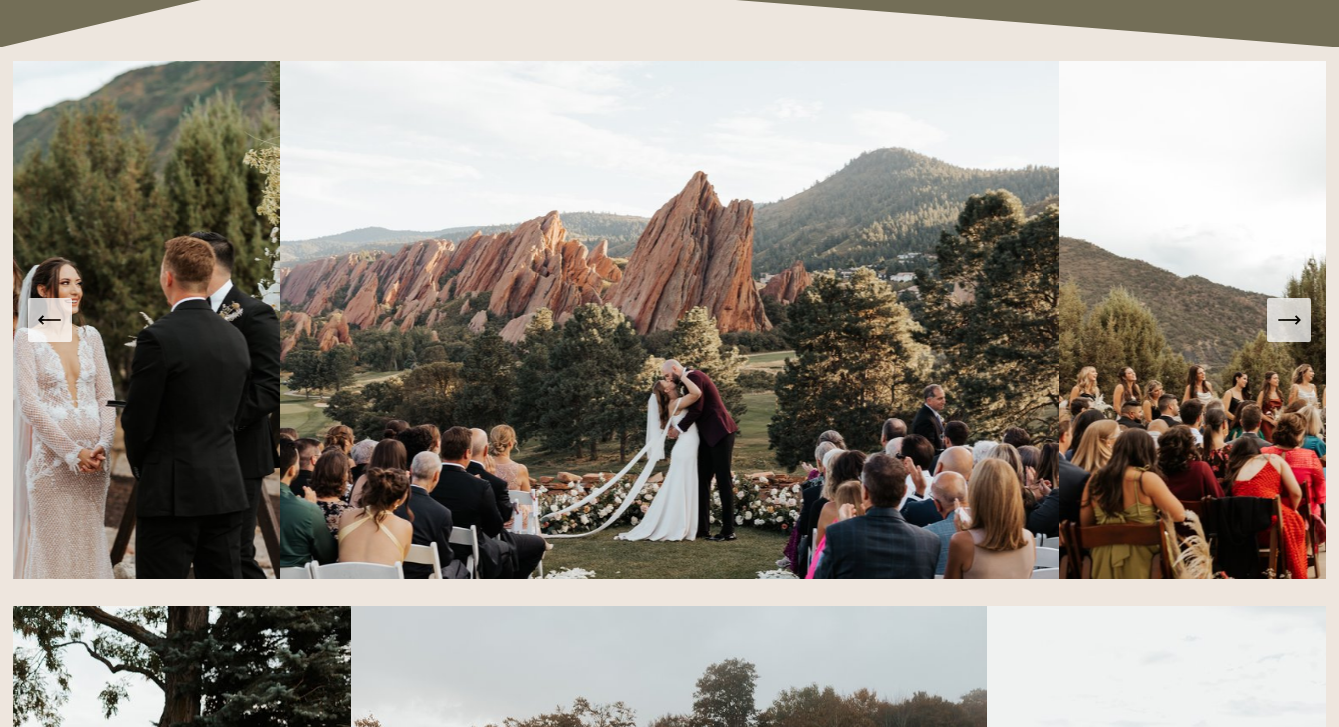 click 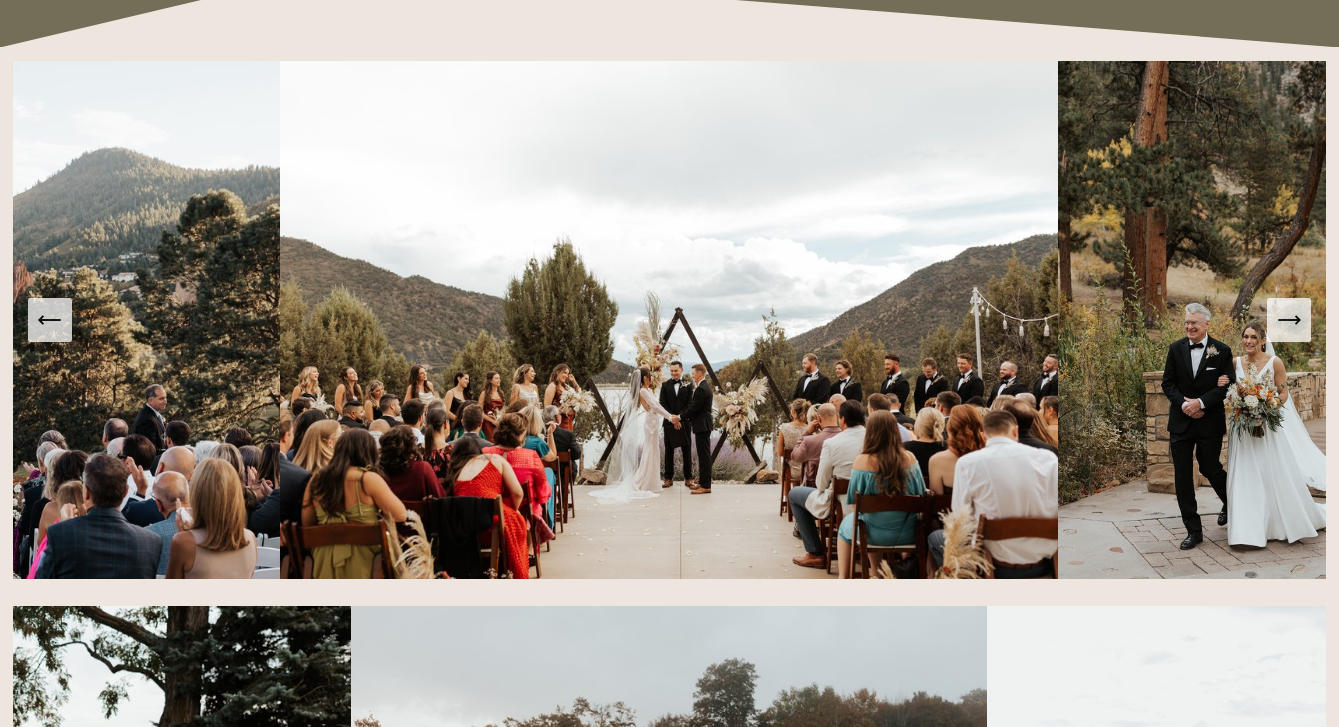 click 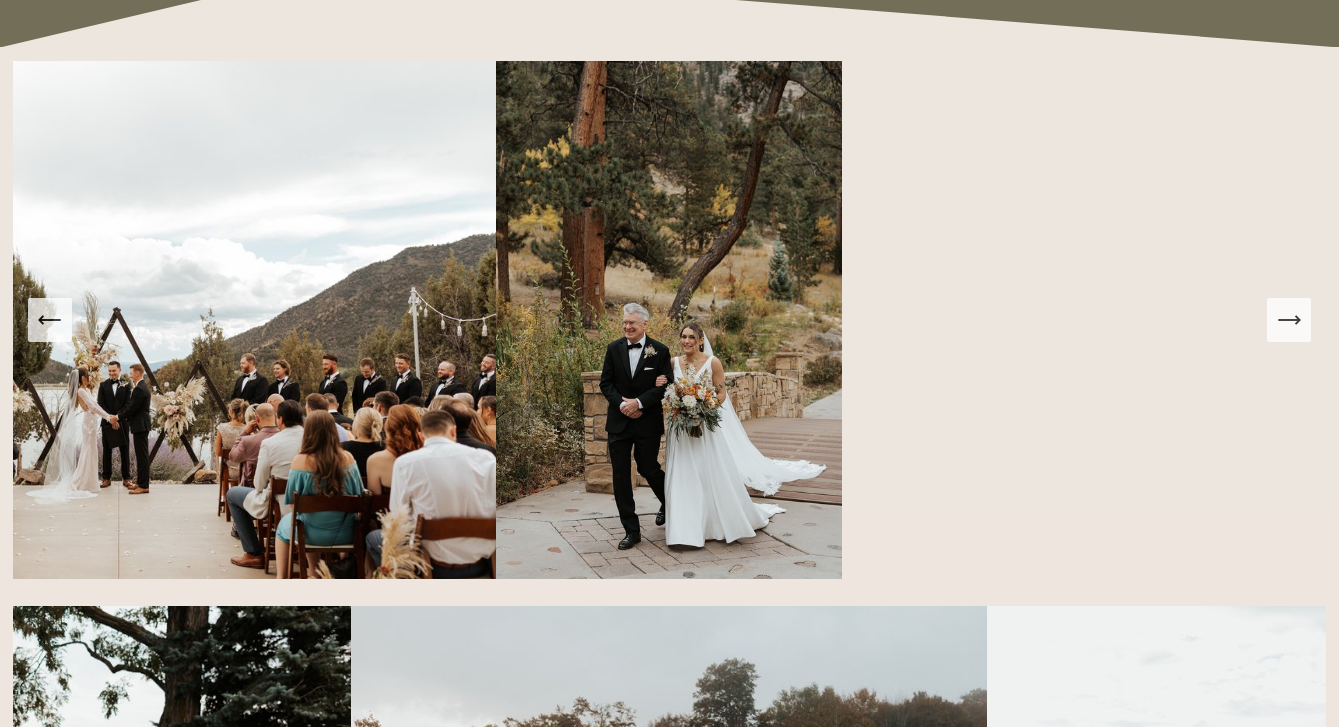 click 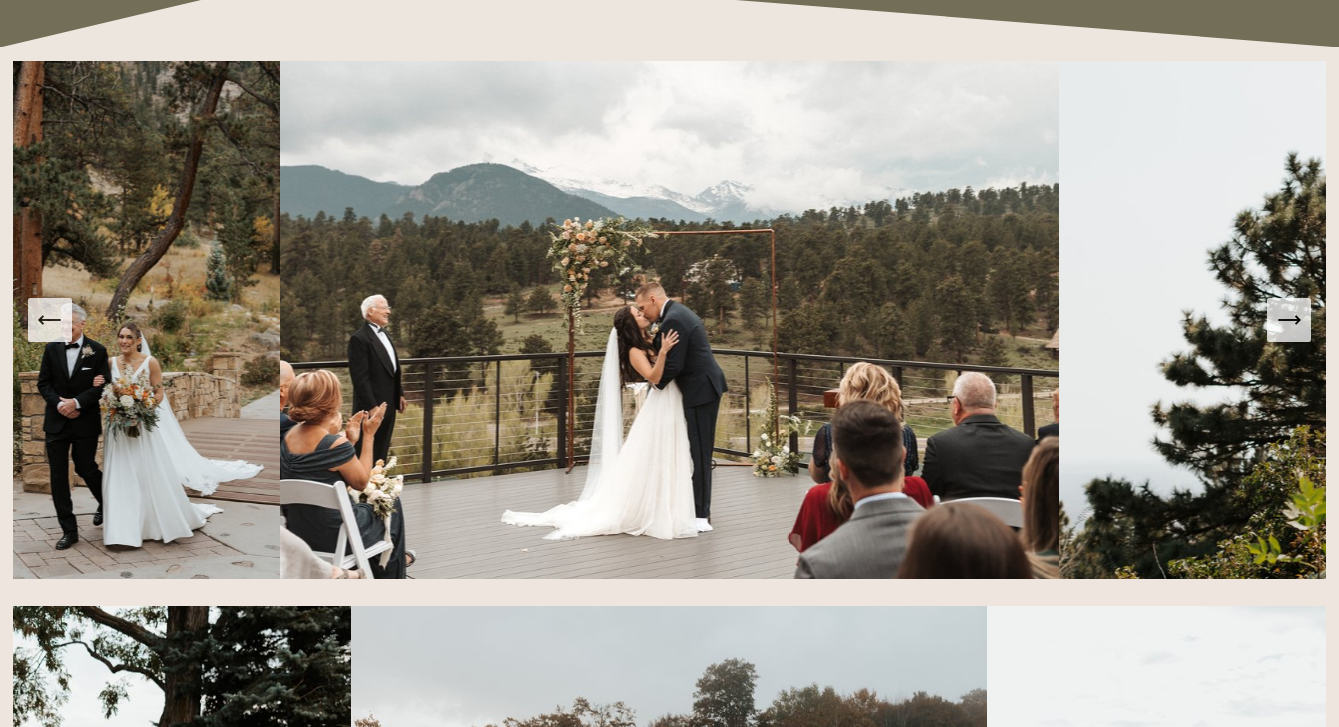 click 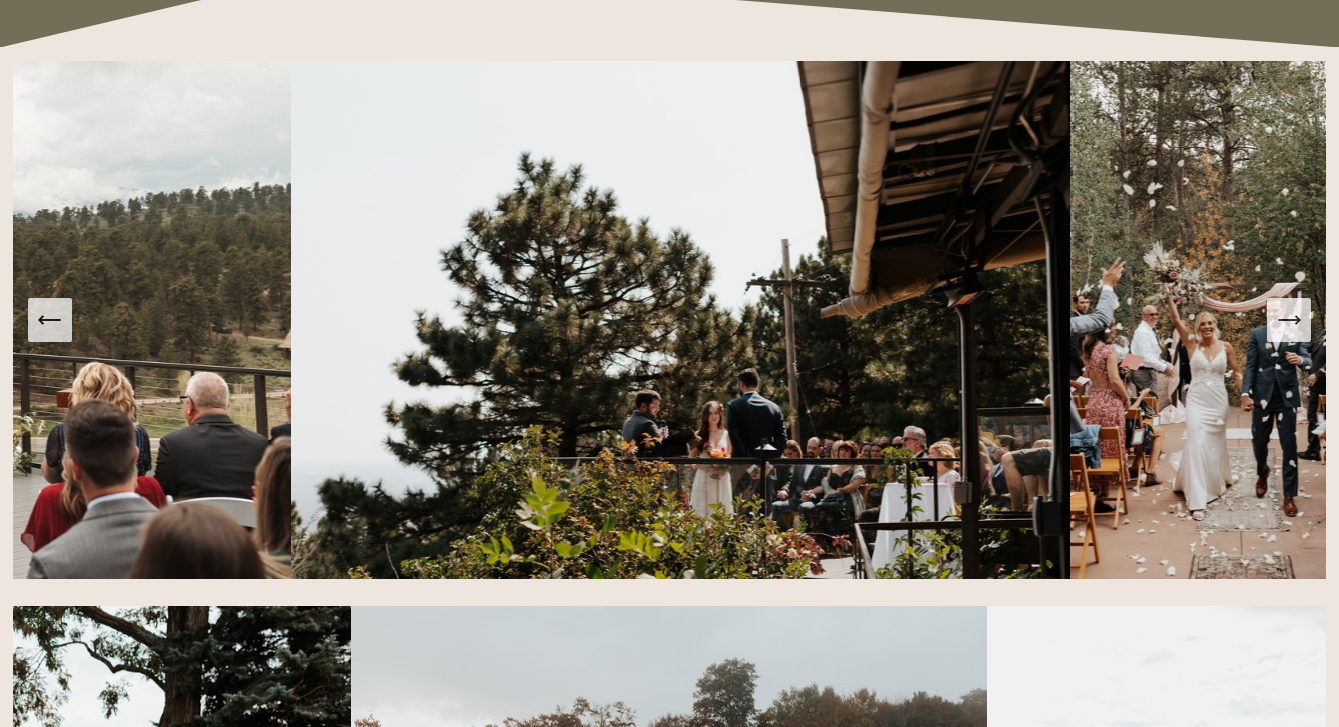 click 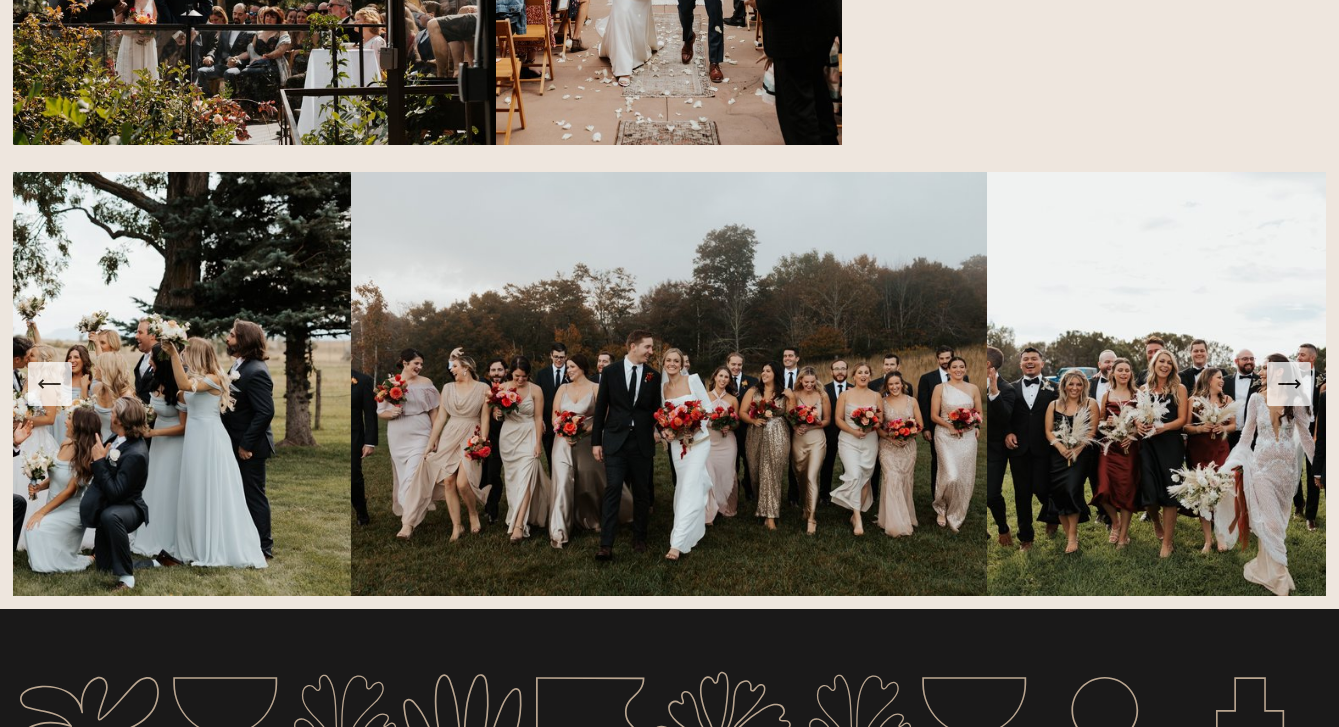 scroll, scrollTop: 2961, scrollLeft: 0, axis: vertical 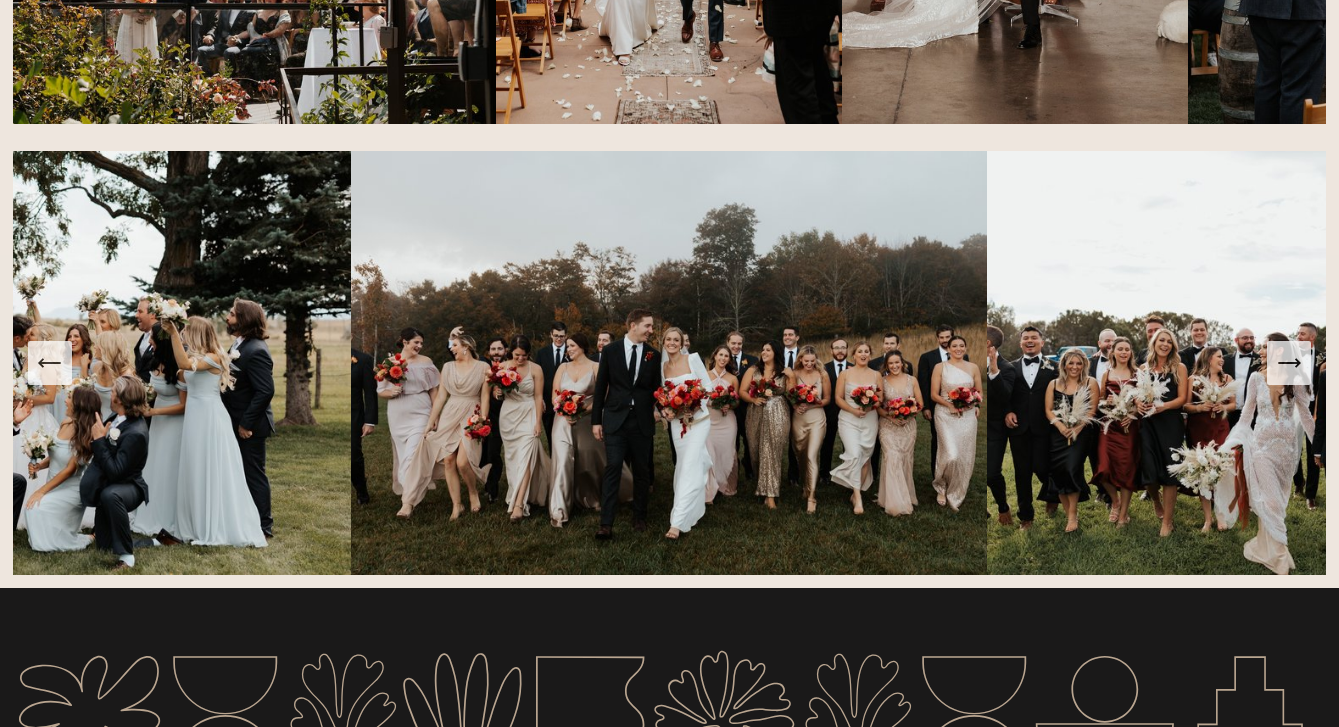 click at bounding box center [1289, 363] 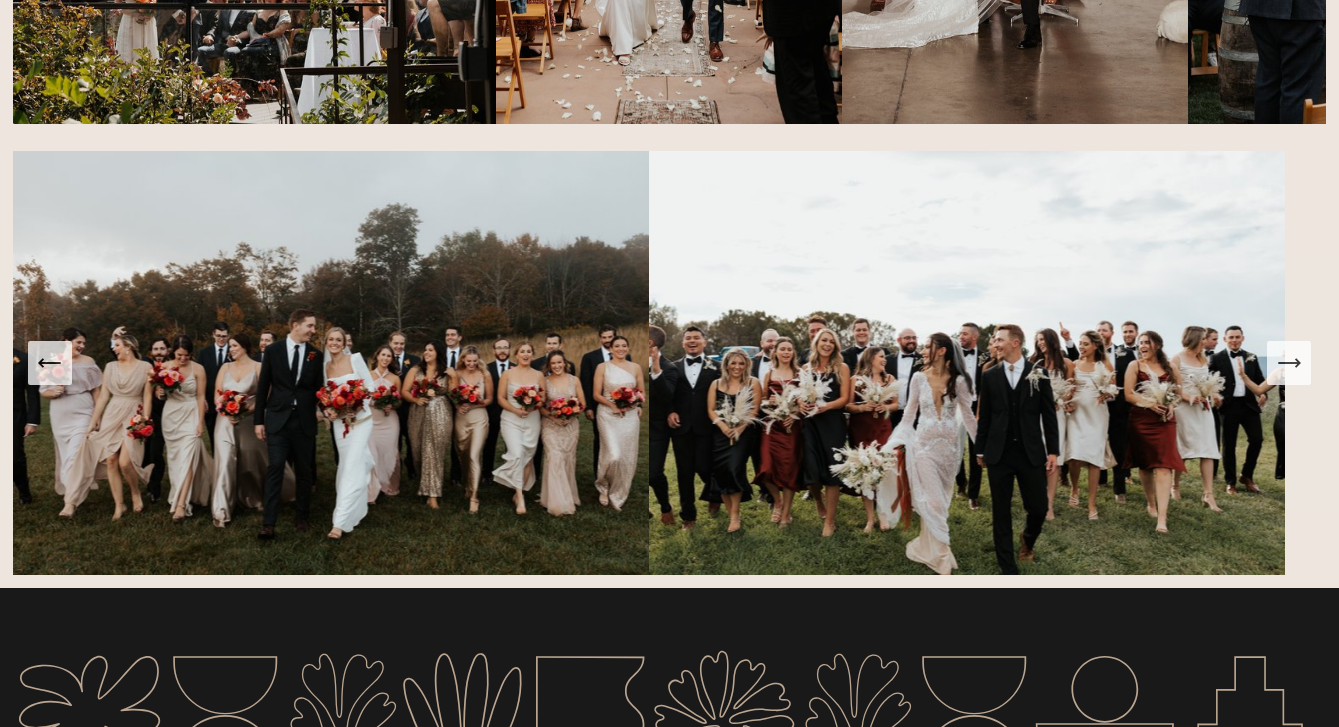 click at bounding box center (1289, 363) 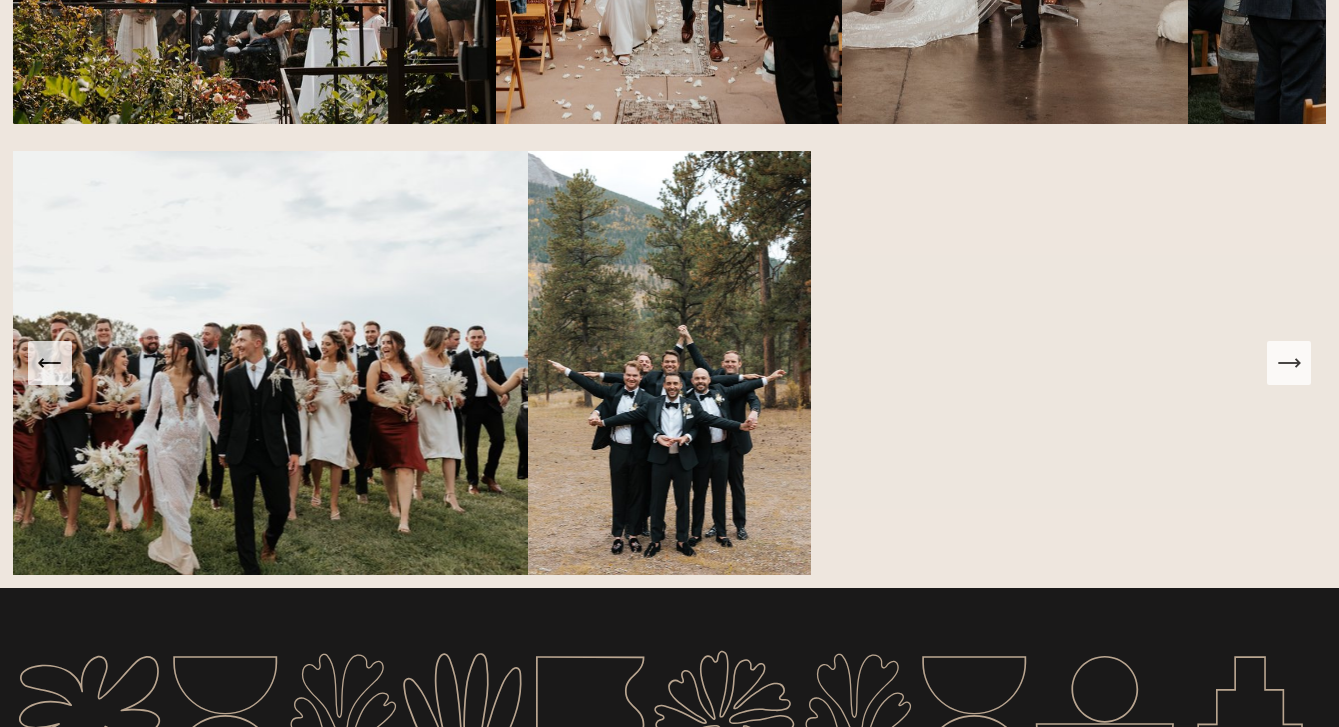 click at bounding box center (1289, 363) 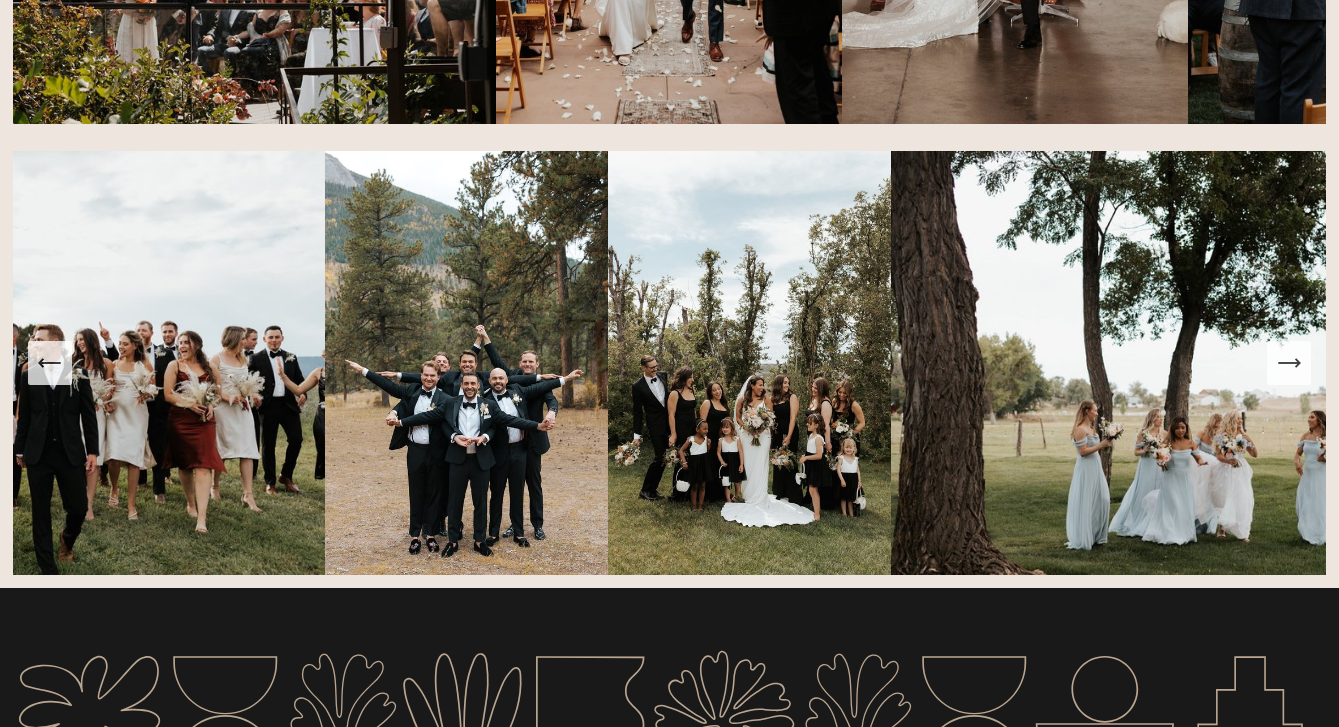 click at bounding box center (1289, 363) 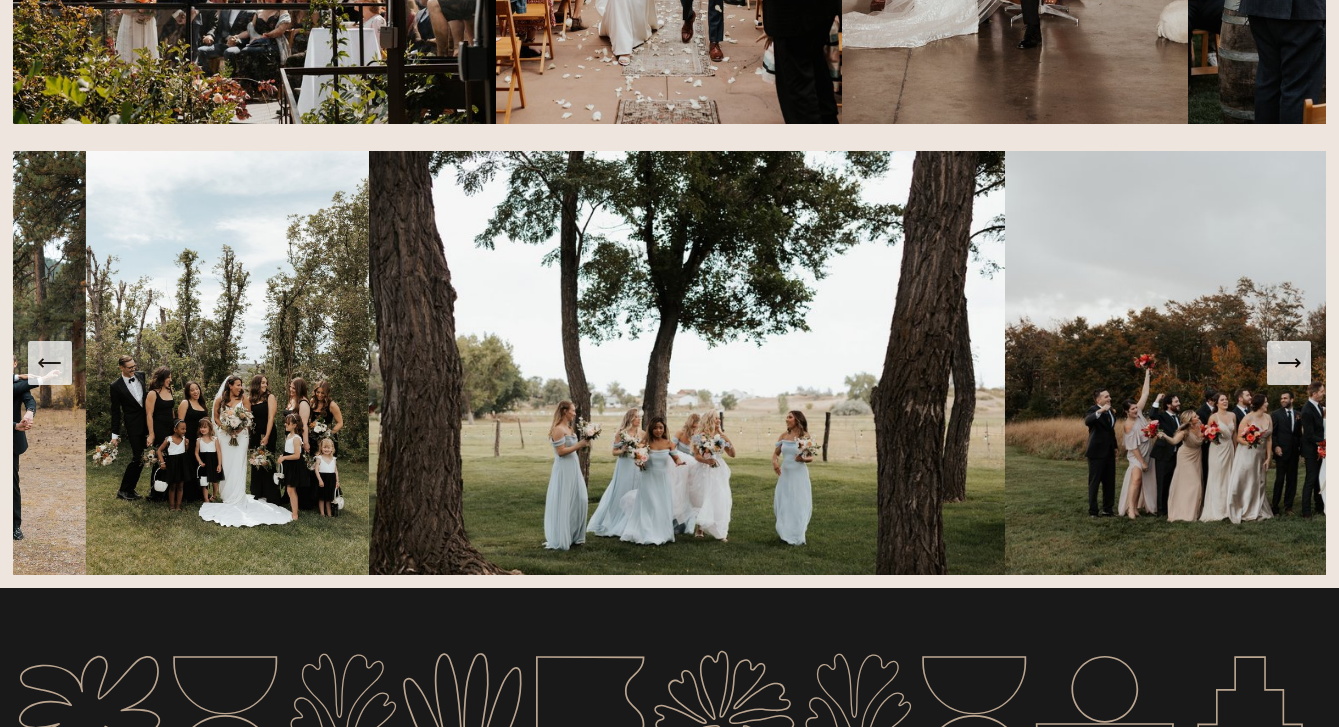 click at bounding box center [1289, 363] 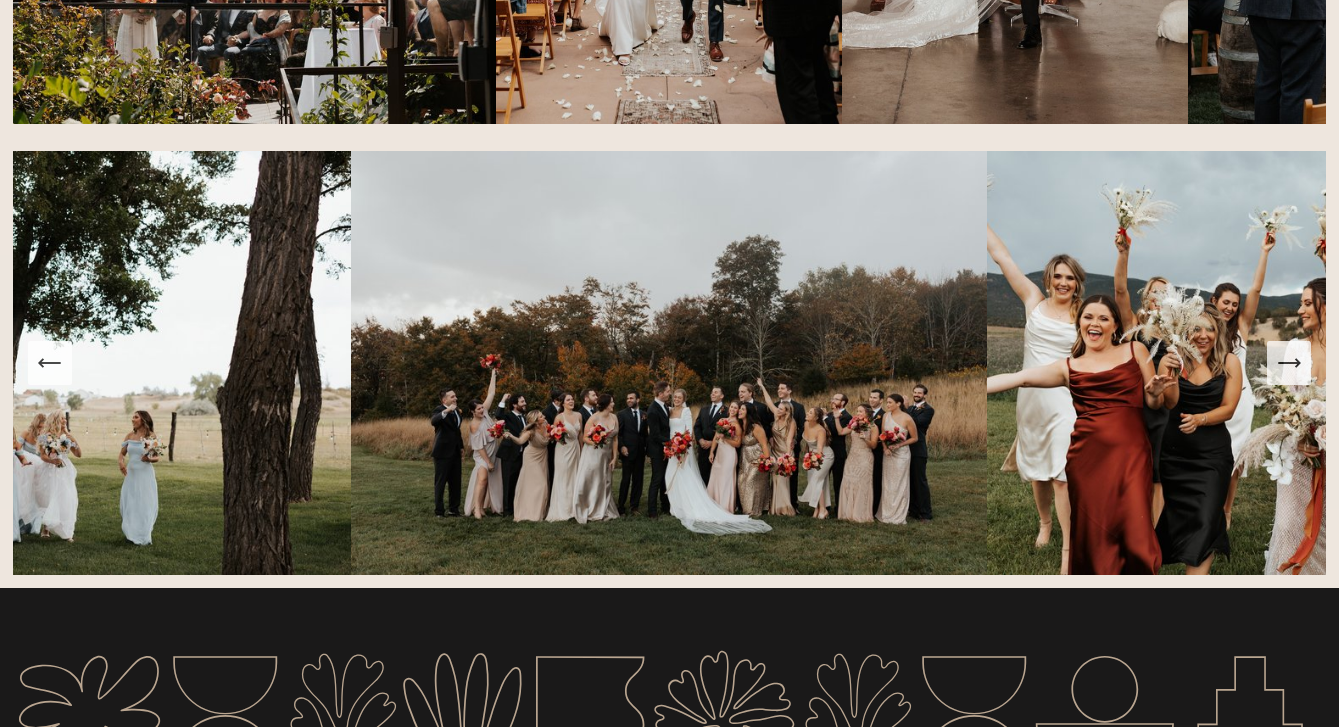 click 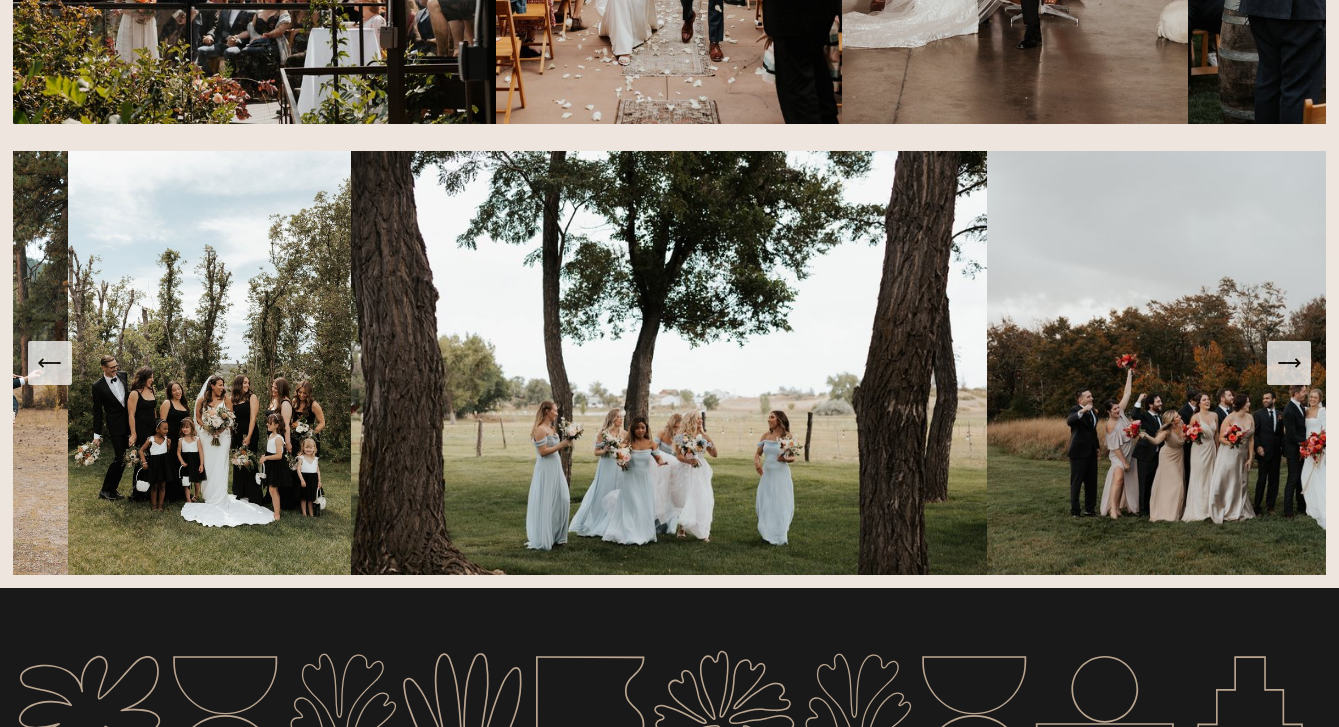 click 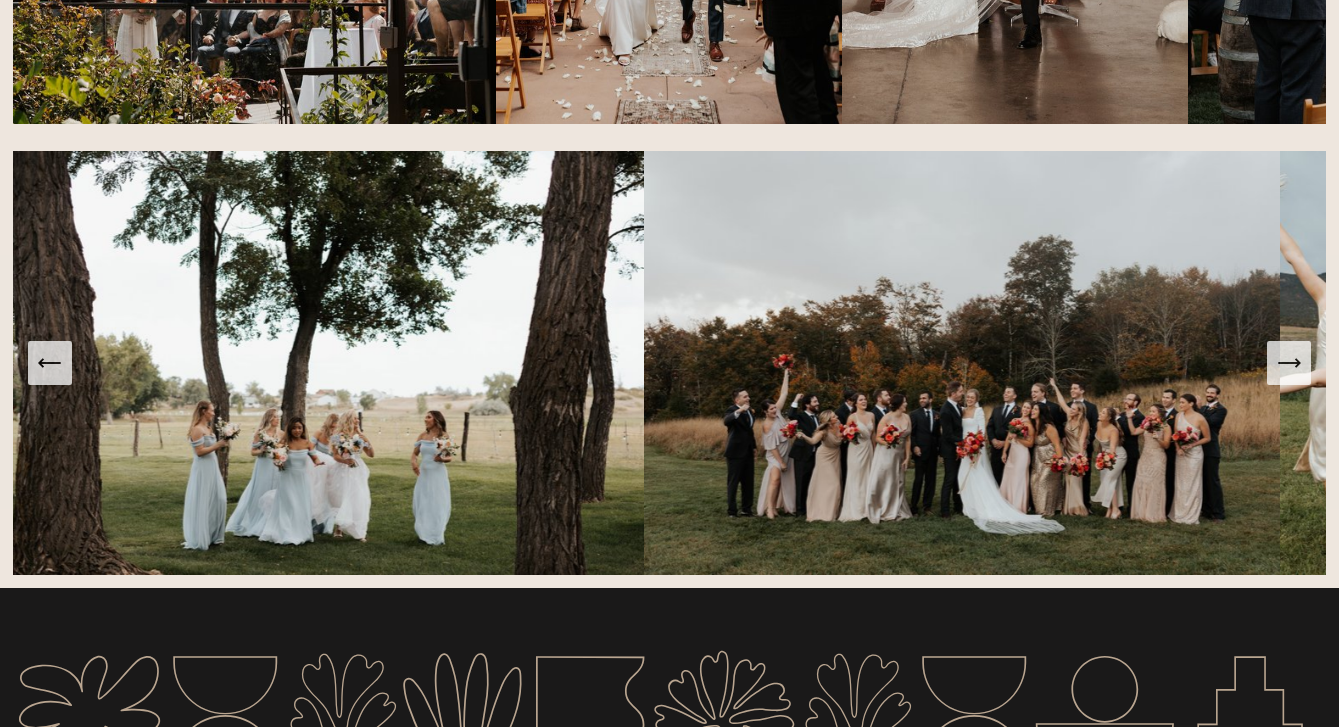 click 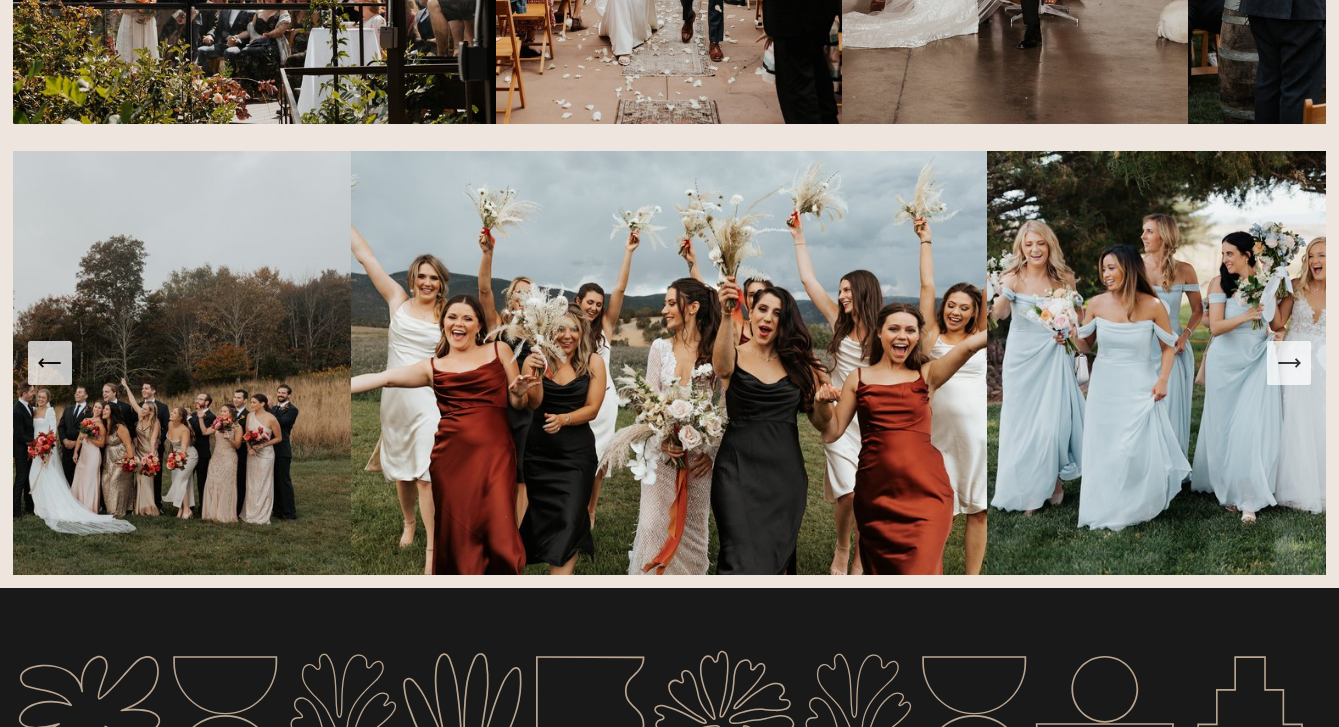 click 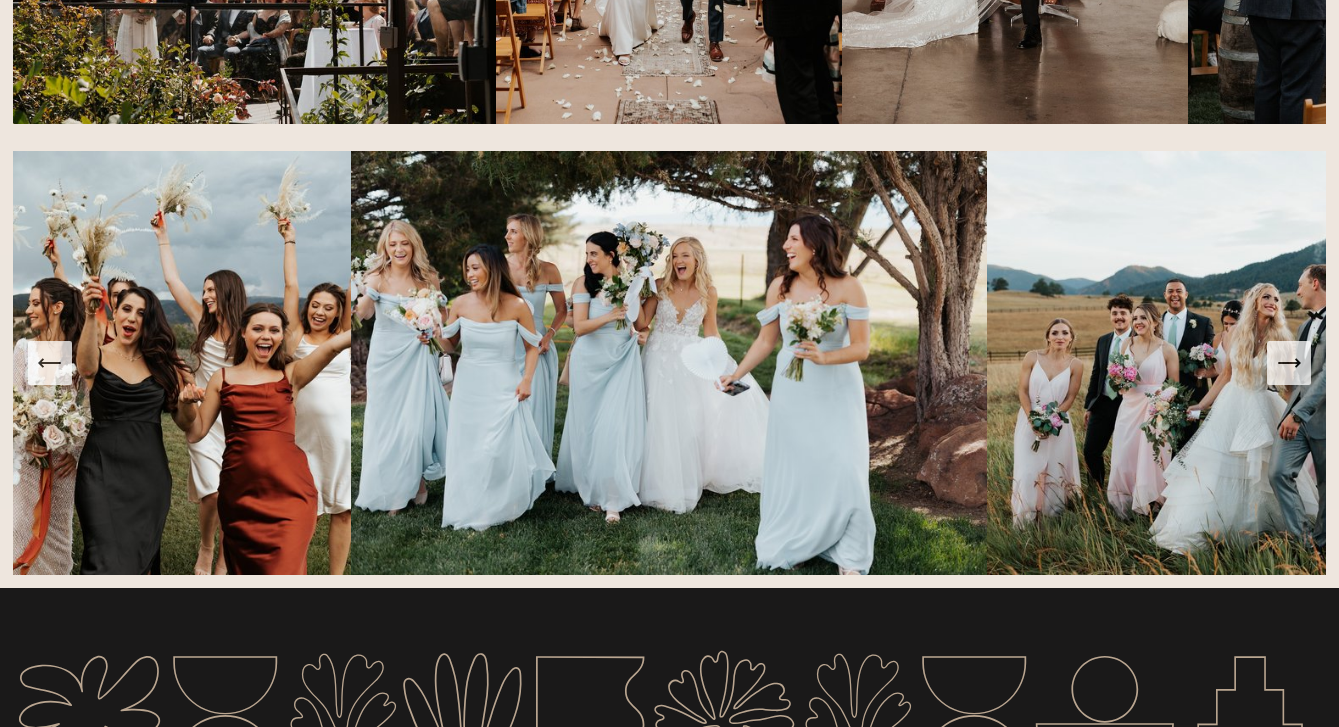 click 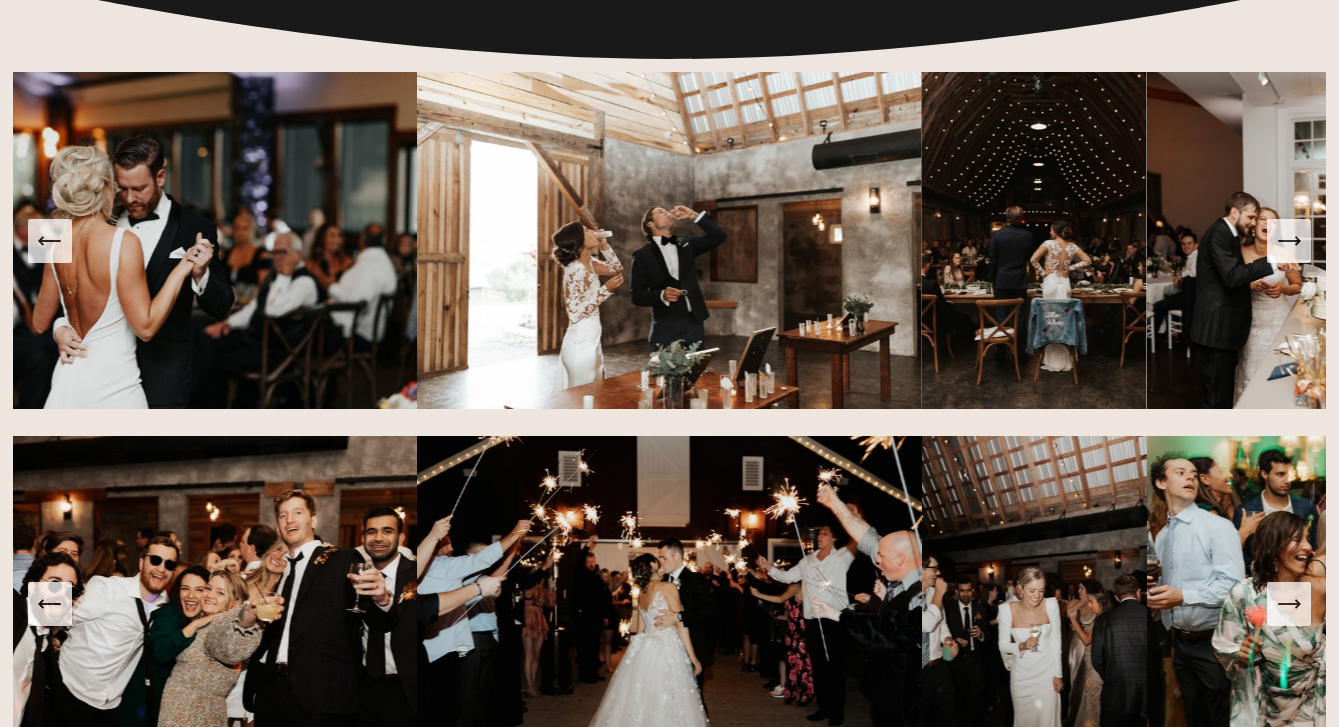 scroll, scrollTop: 3886, scrollLeft: 0, axis: vertical 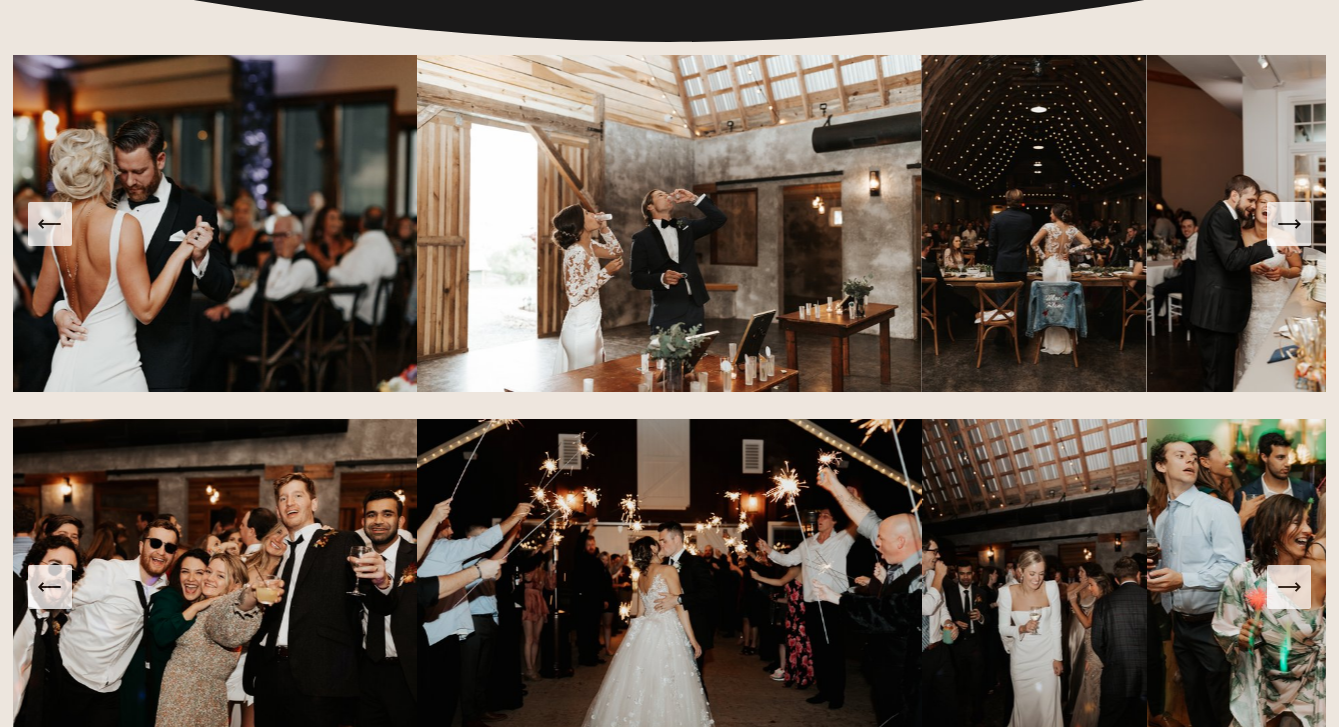 click 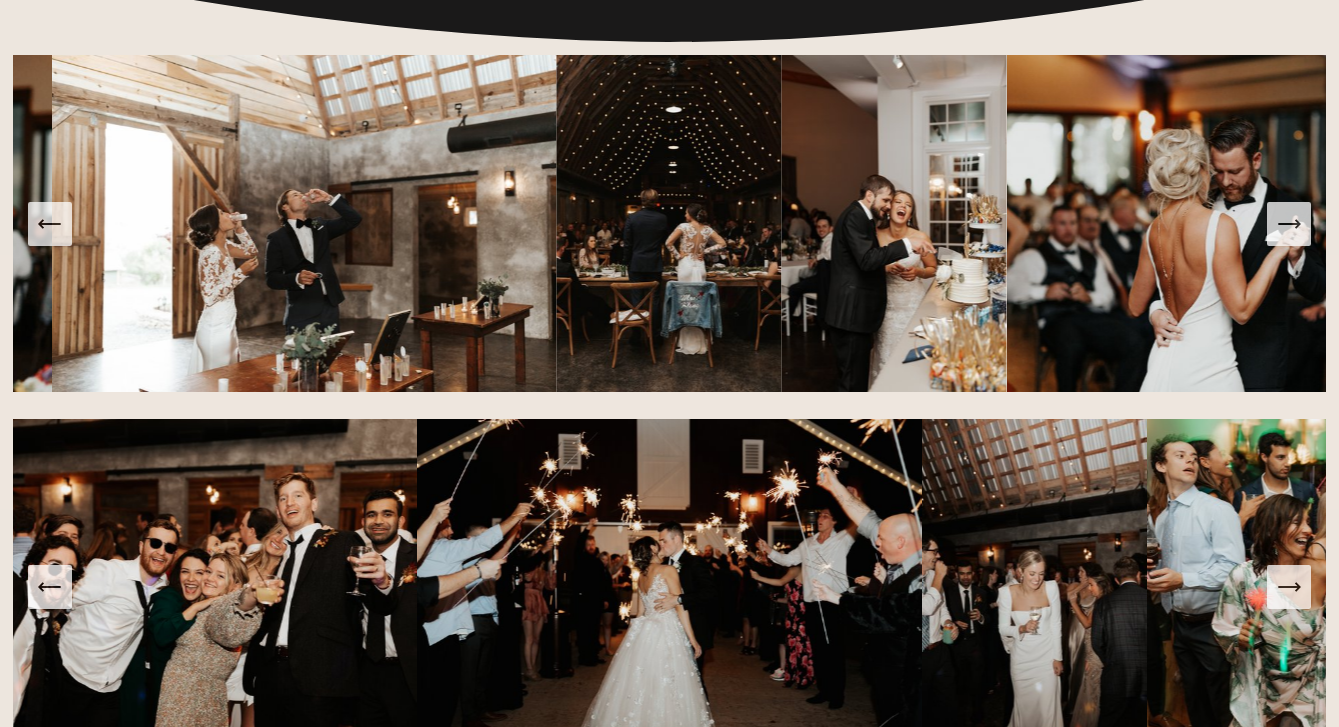 click 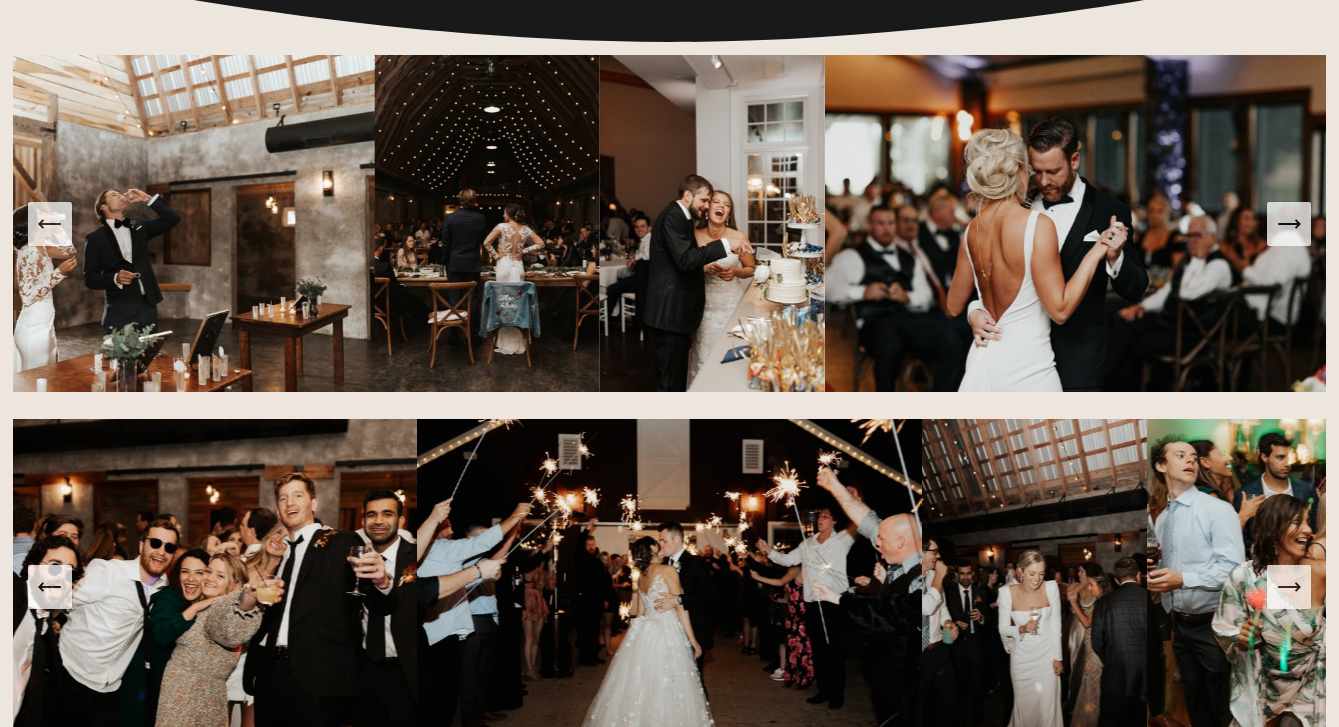 click 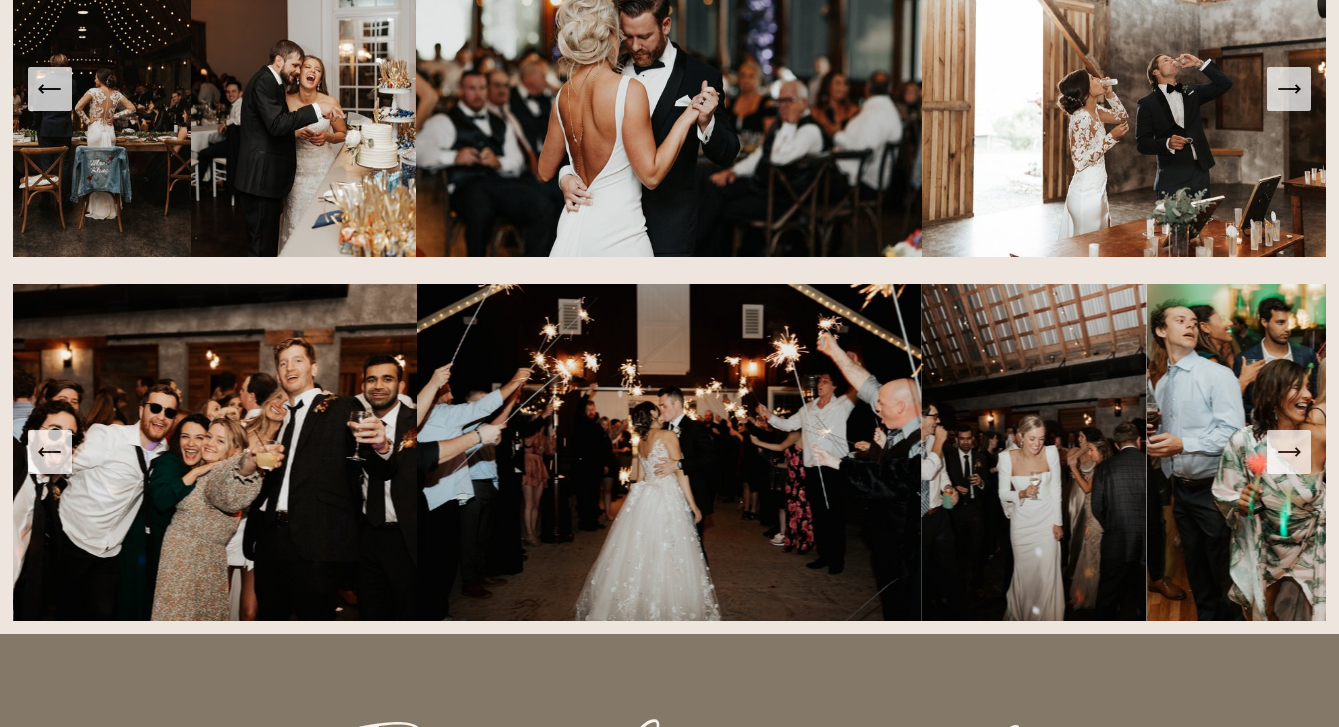 scroll, scrollTop: 4079, scrollLeft: 0, axis: vertical 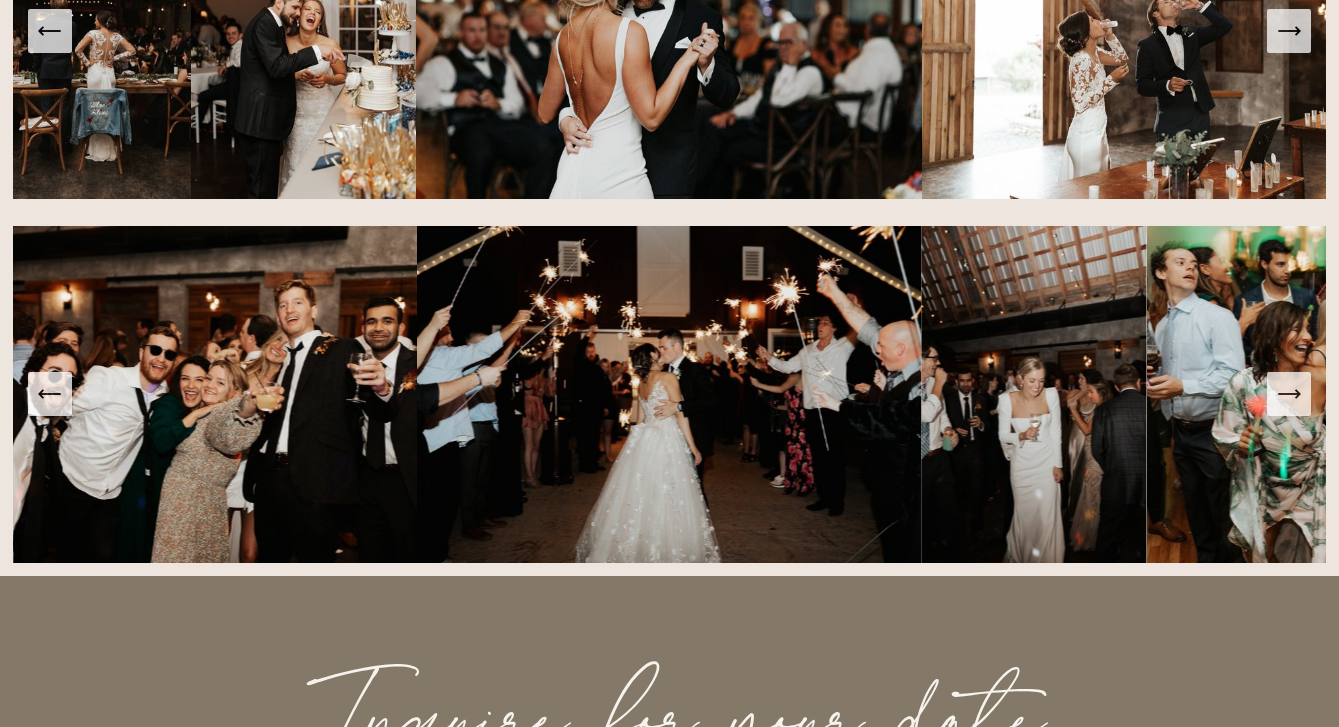 click at bounding box center (1289, 394) 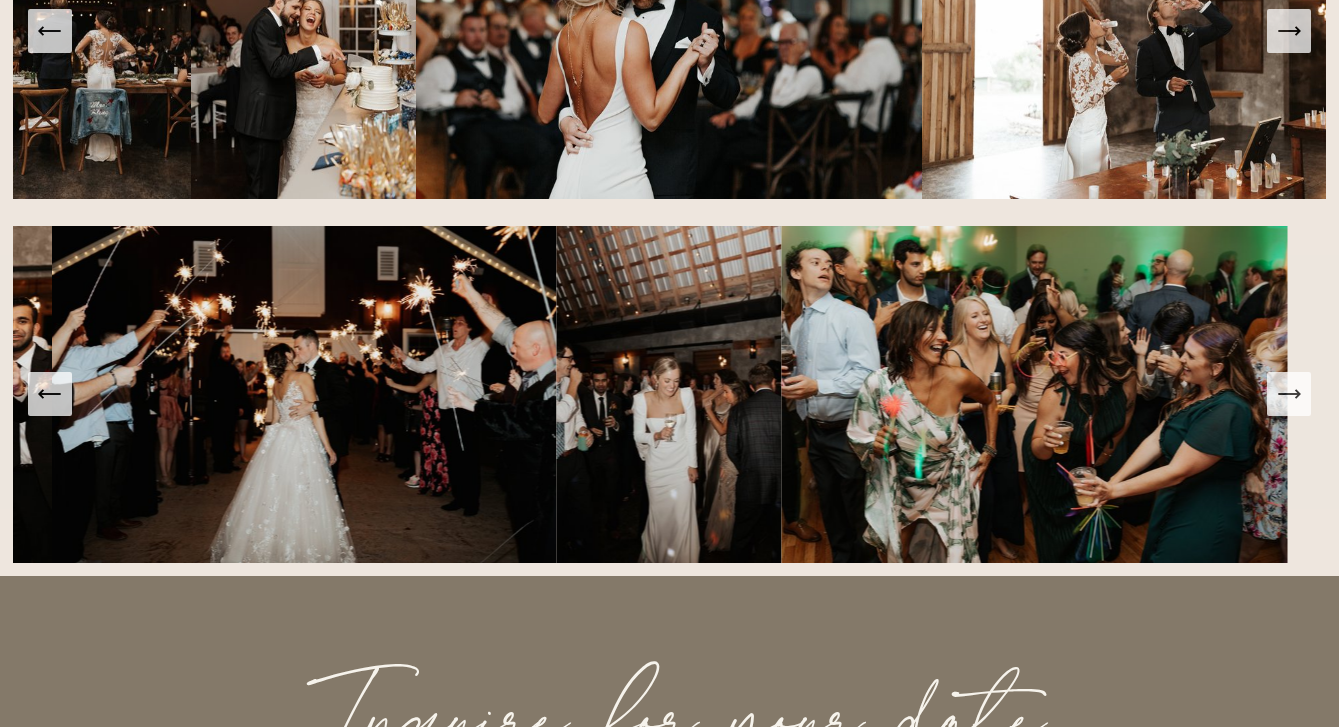 click at bounding box center (1289, 394) 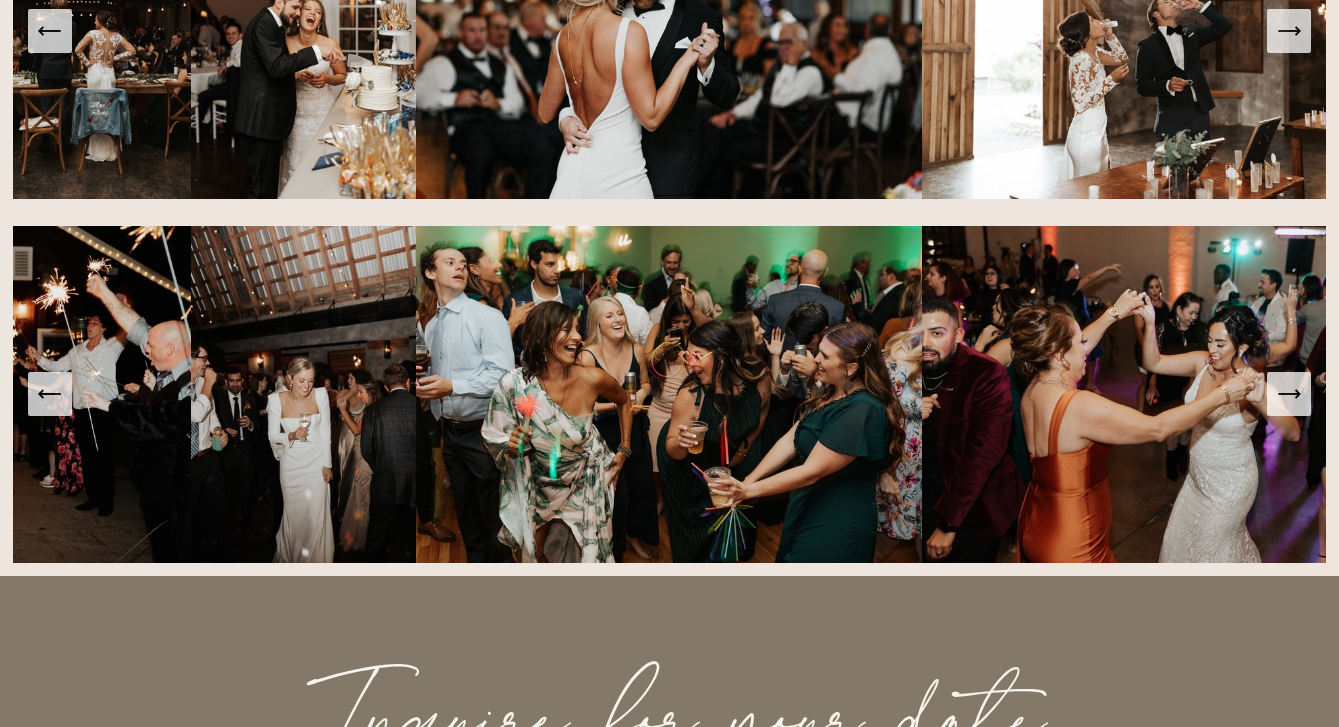 click at bounding box center [1289, 394] 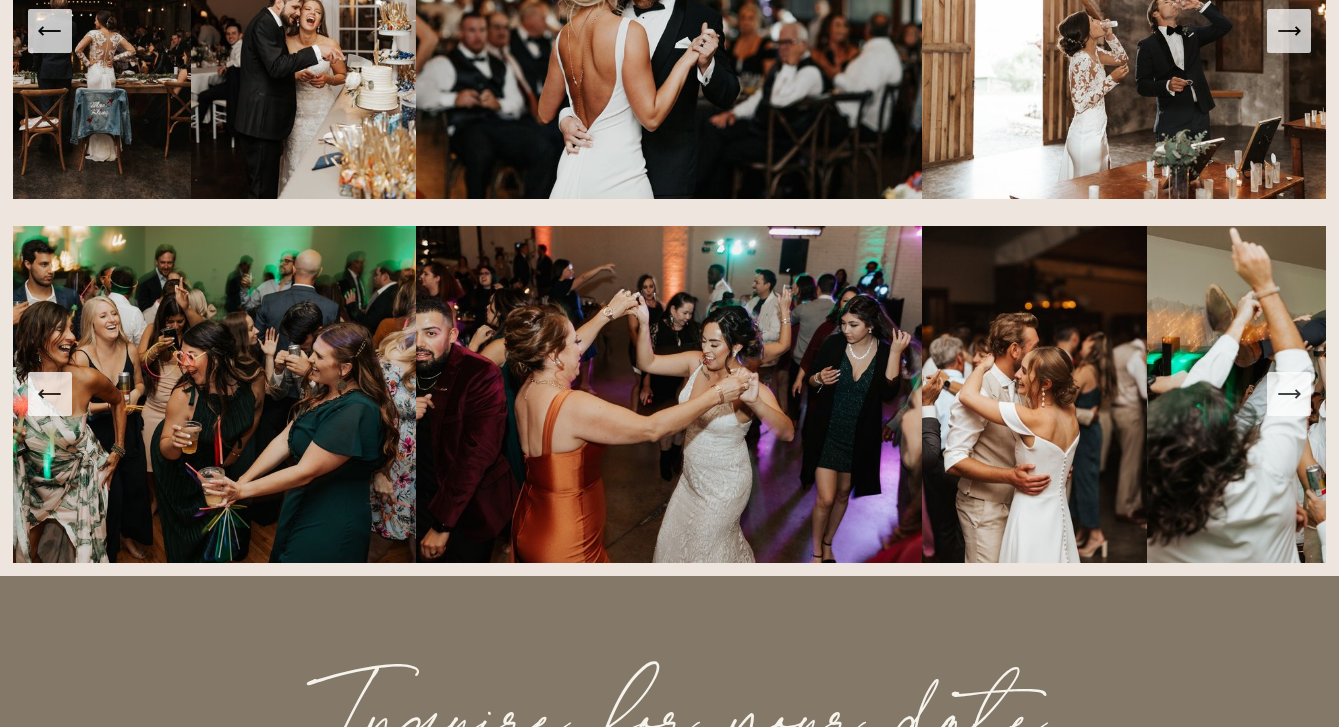 click at bounding box center [1289, 394] 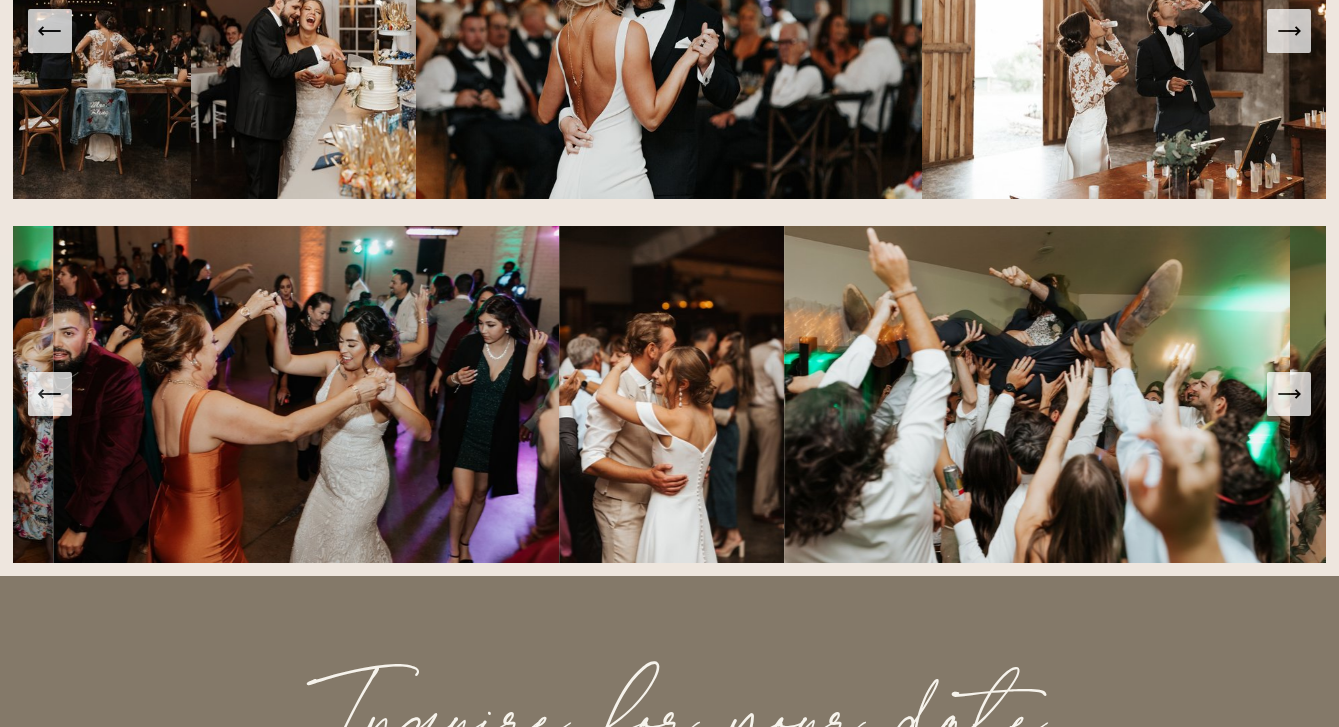 click at bounding box center (1289, 394) 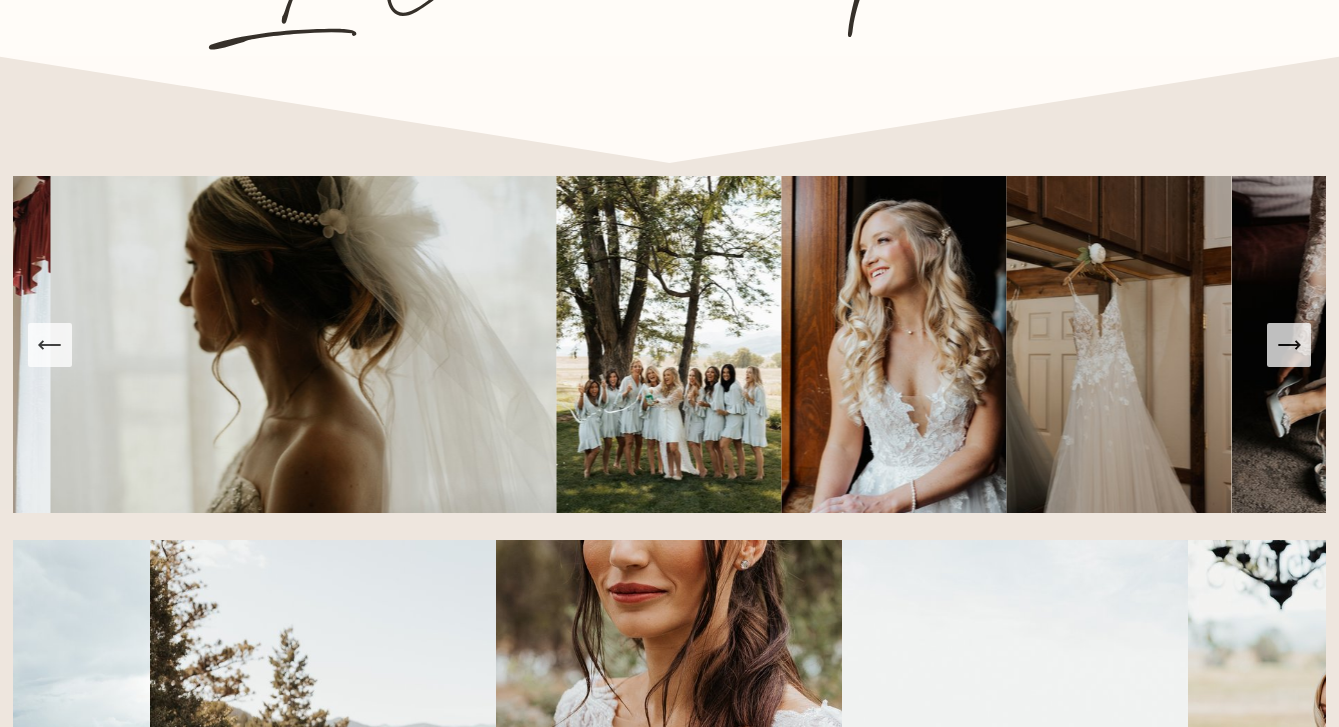 scroll, scrollTop: 281, scrollLeft: 0, axis: vertical 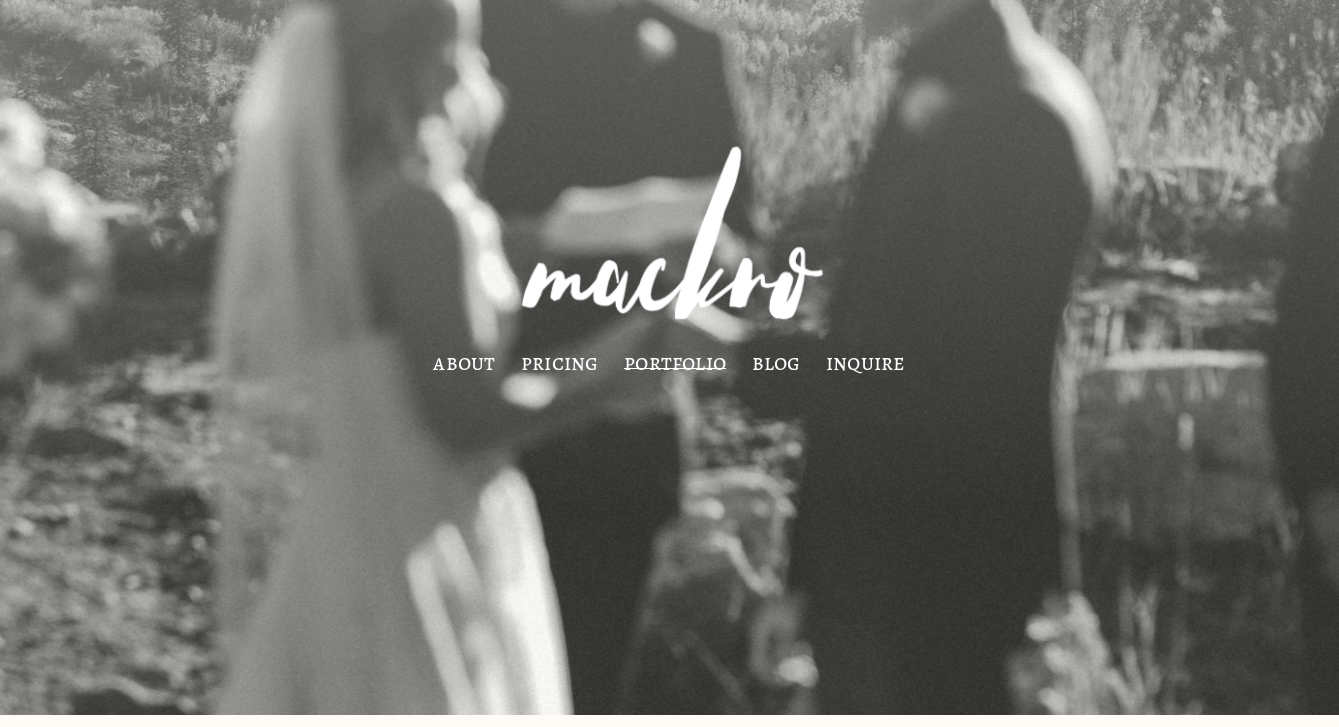 click on "about" at bounding box center (464, 363) 